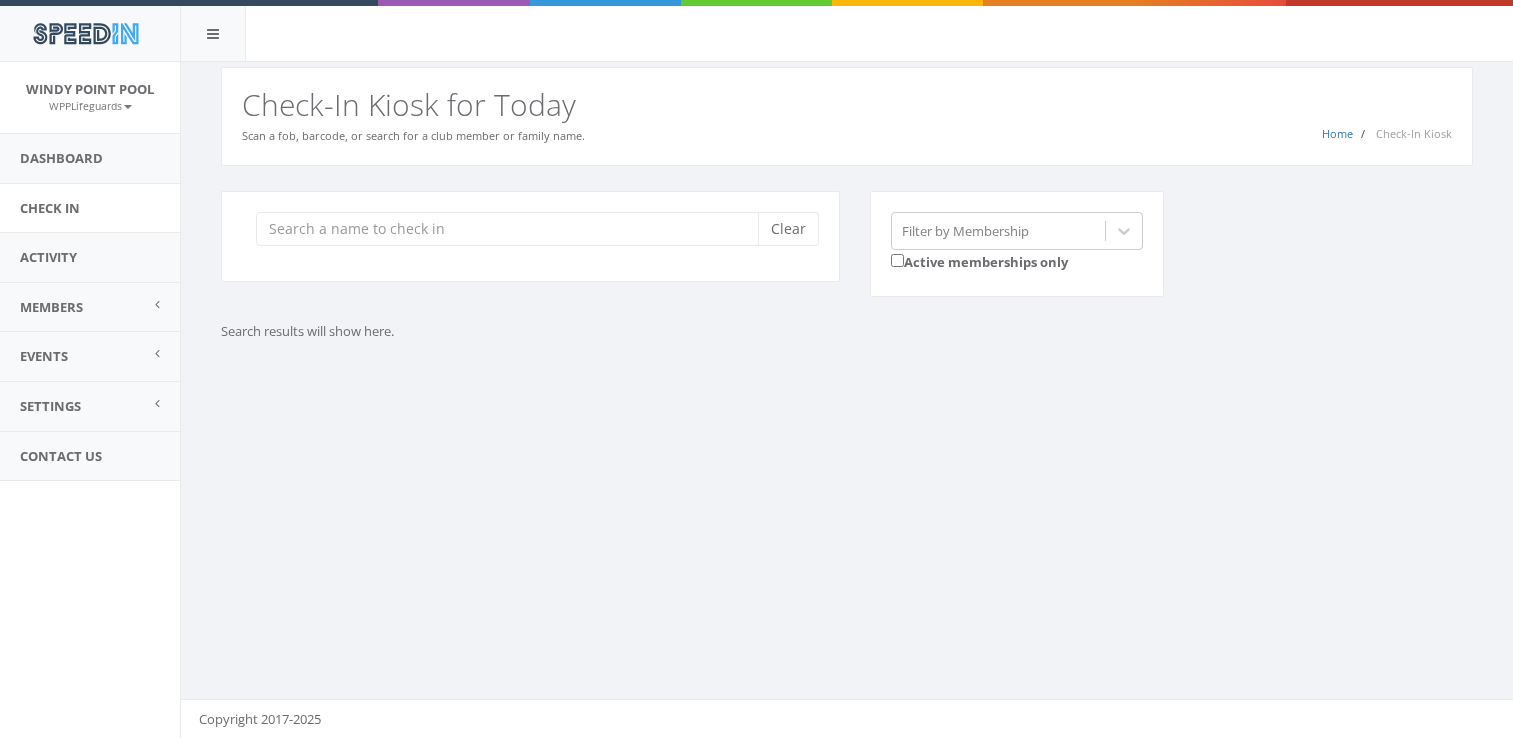 scroll, scrollTop: 0, scrollLeft: 0, axis: both 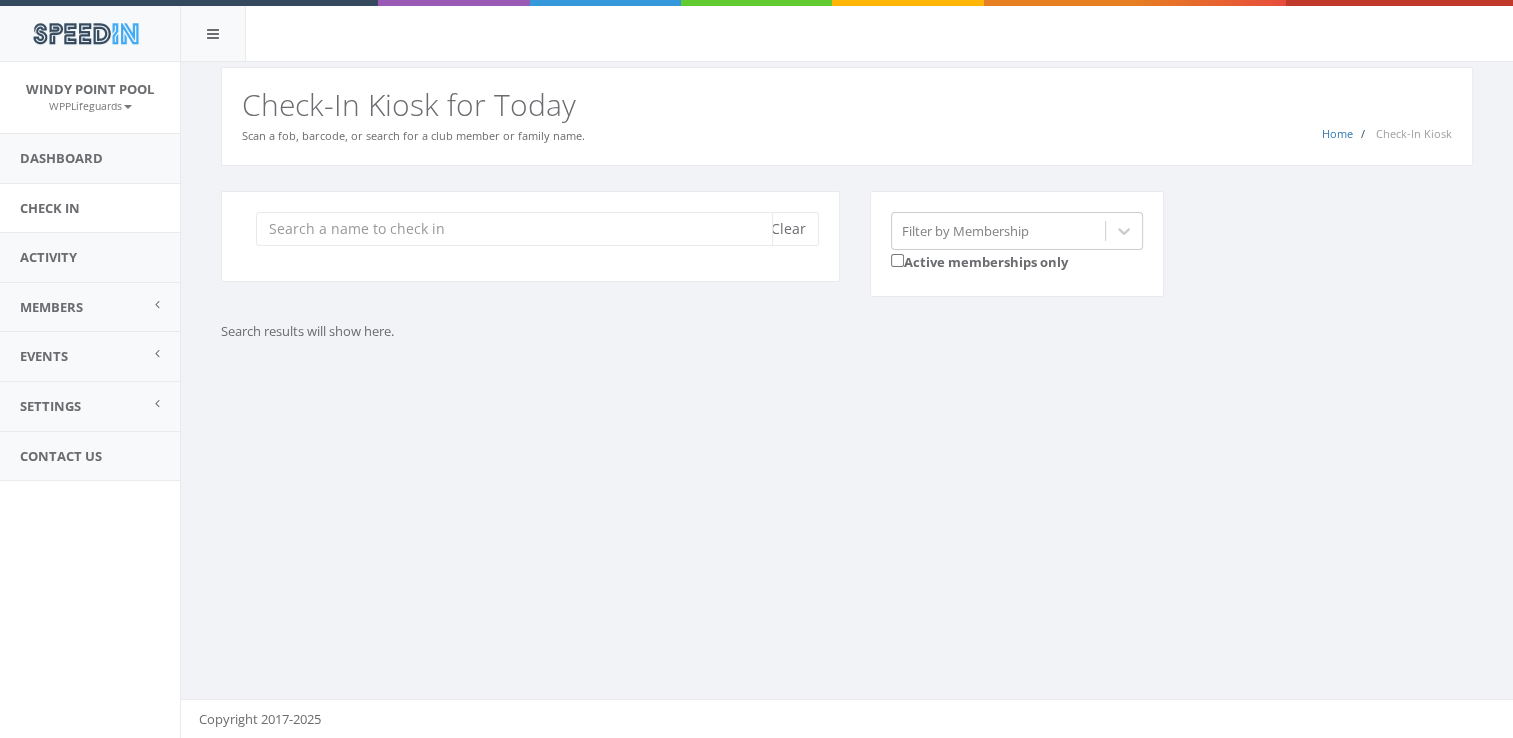 click at bounding box center [514, 229] 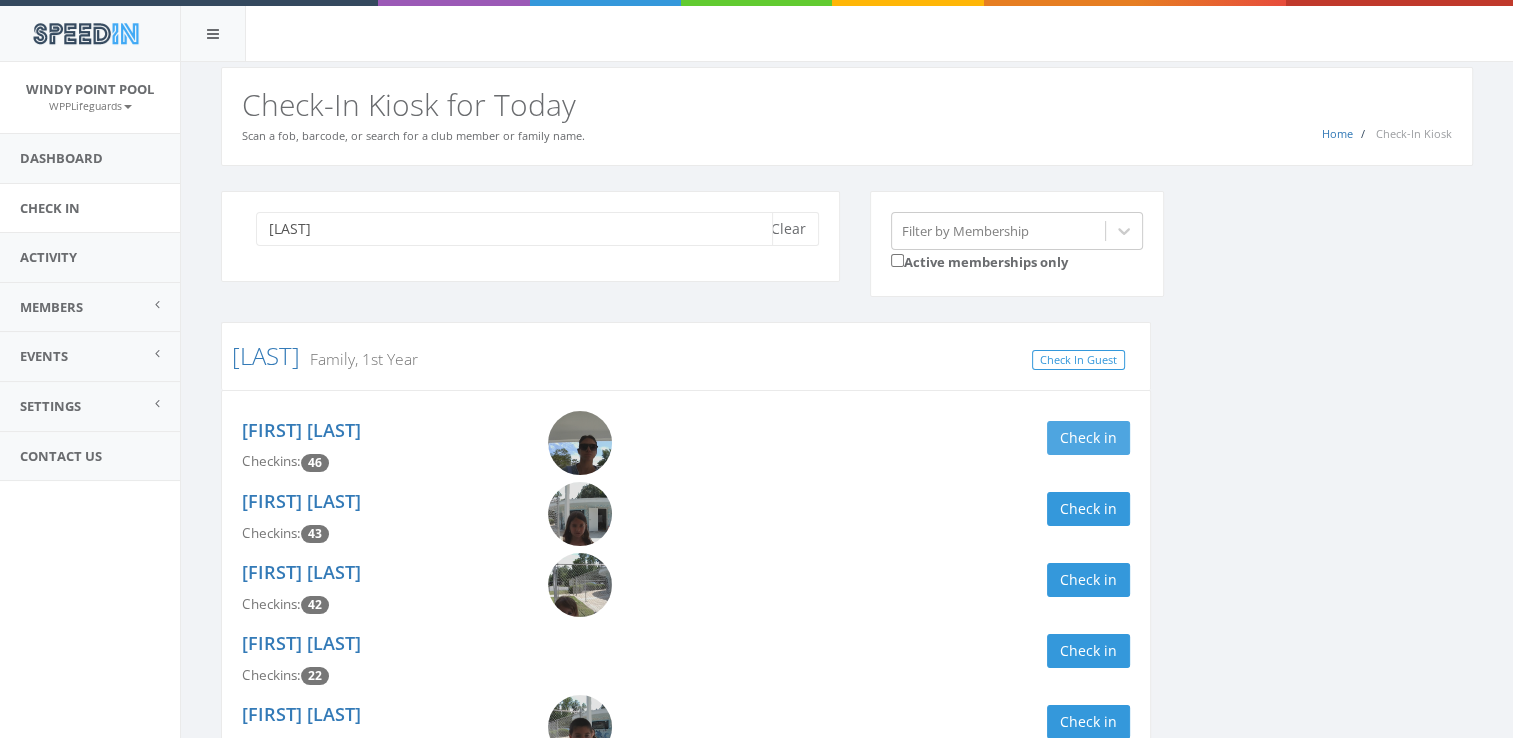 type on "[LAST]" 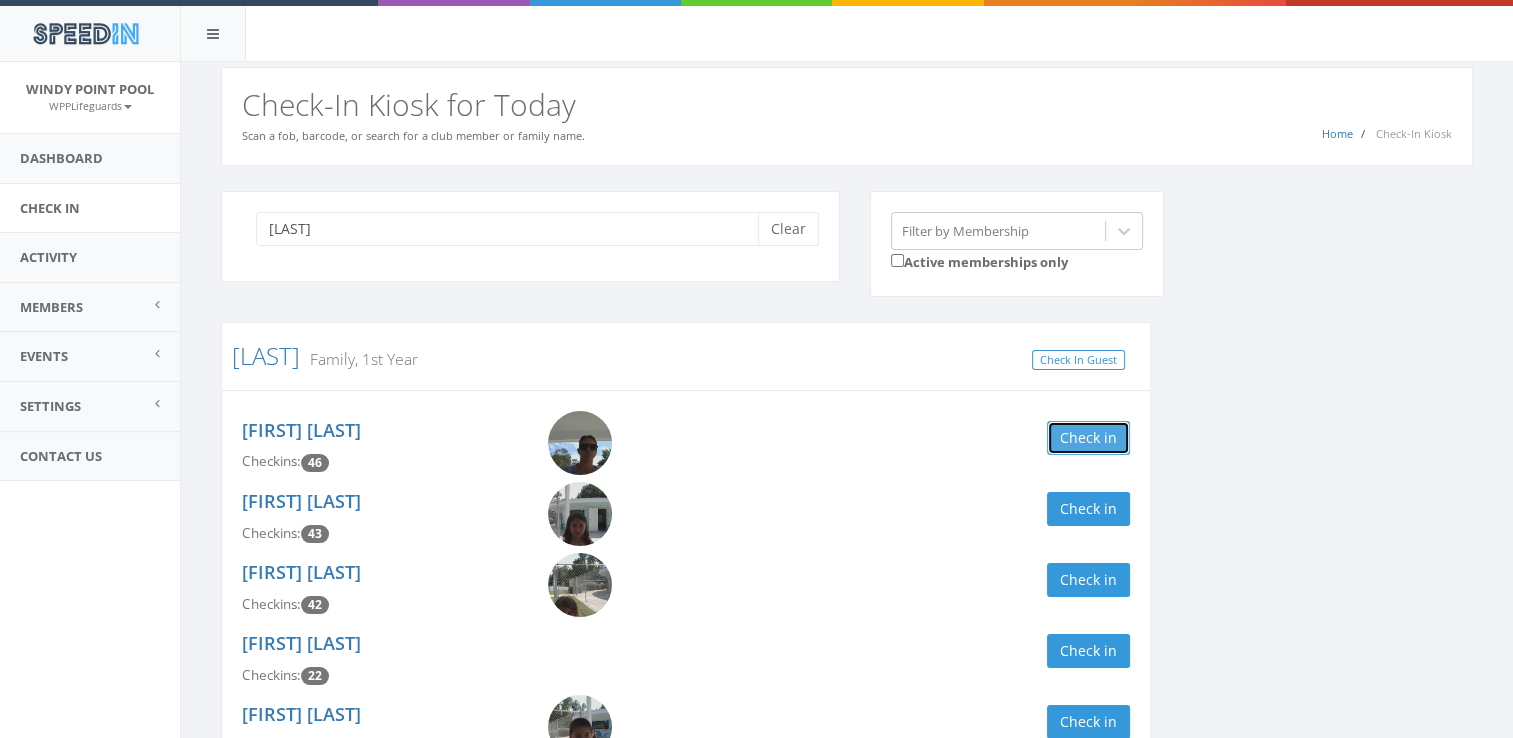 click on "Check in" at bounding box center (1088, 438) 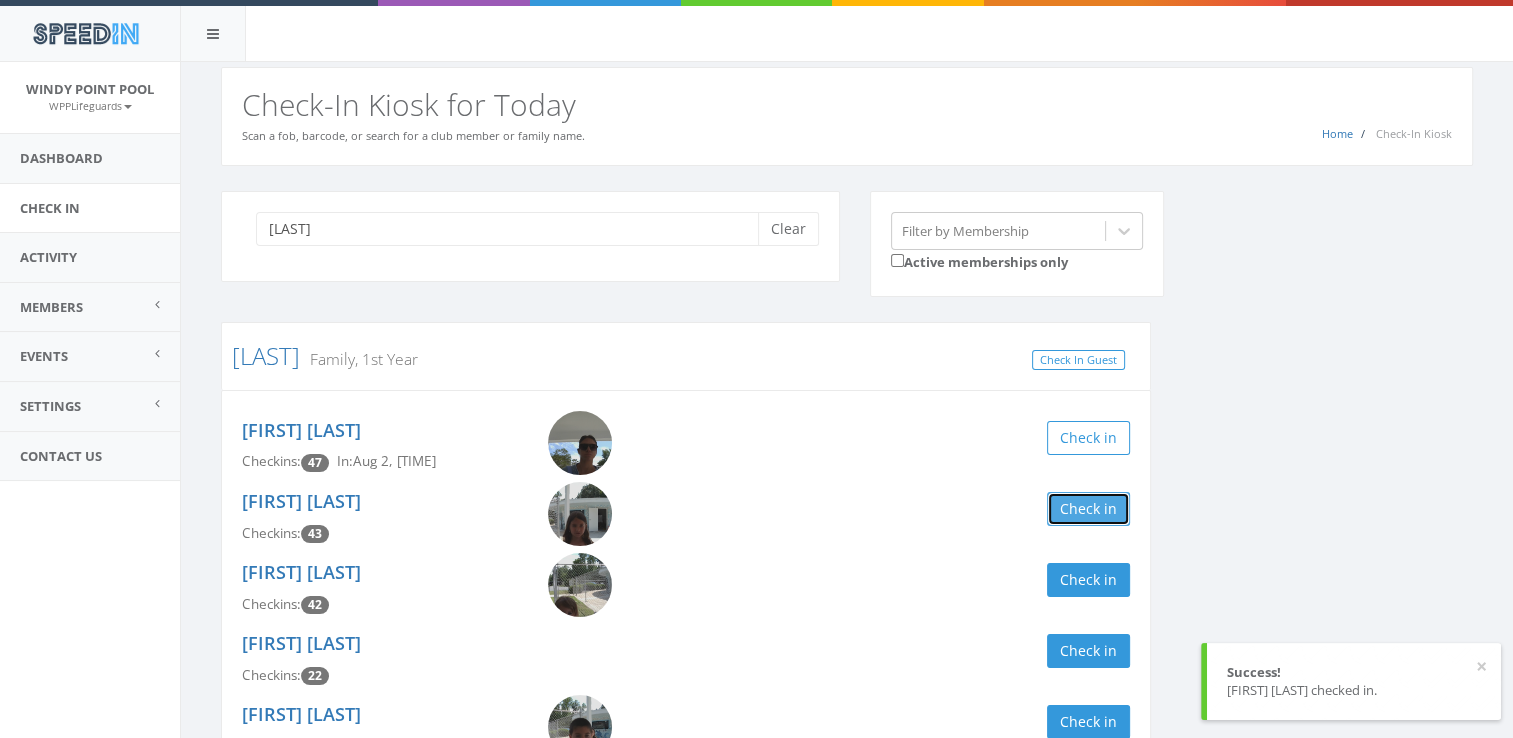 click on "Check in" at bounding box center [1088, 509] 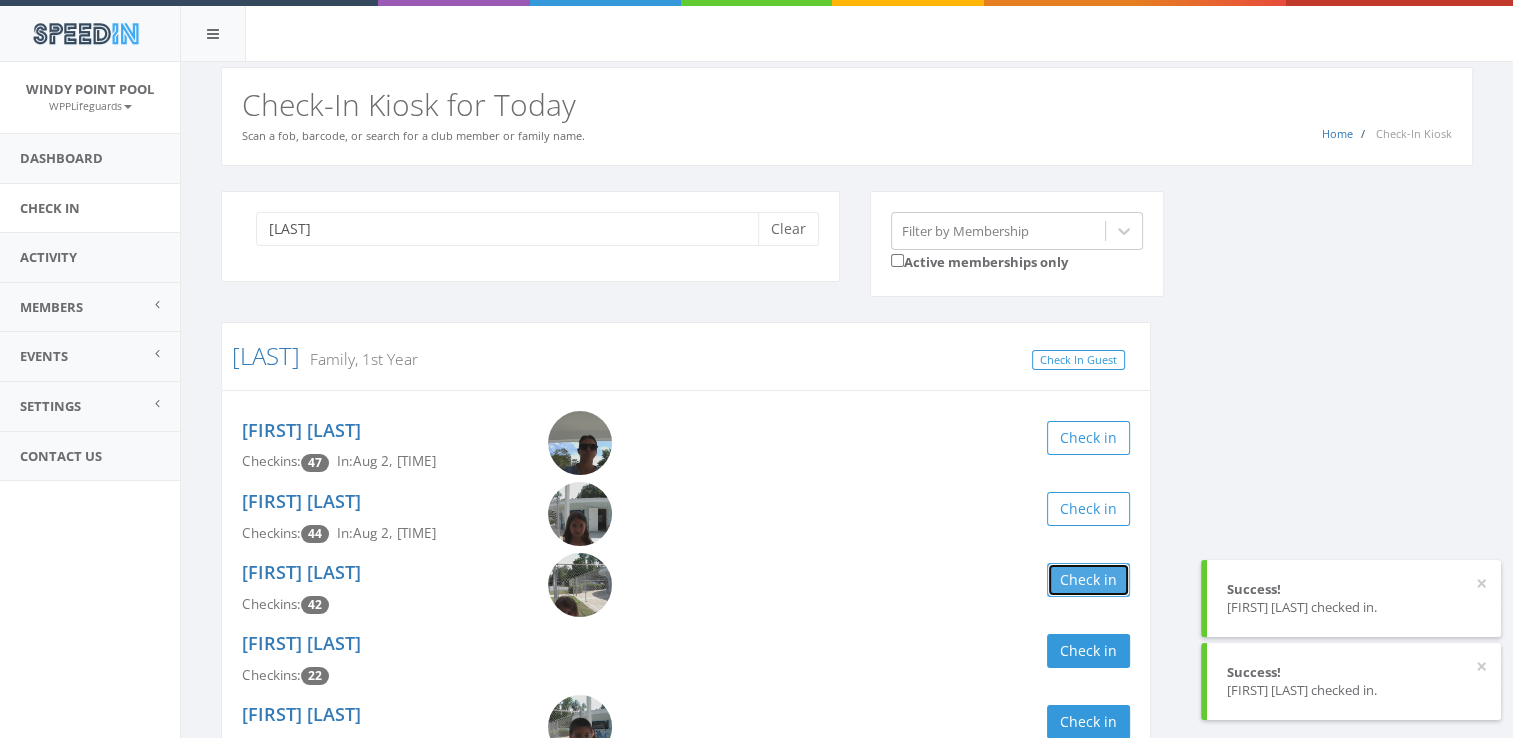 click on "Check in" at bounding box center (1088, 580) 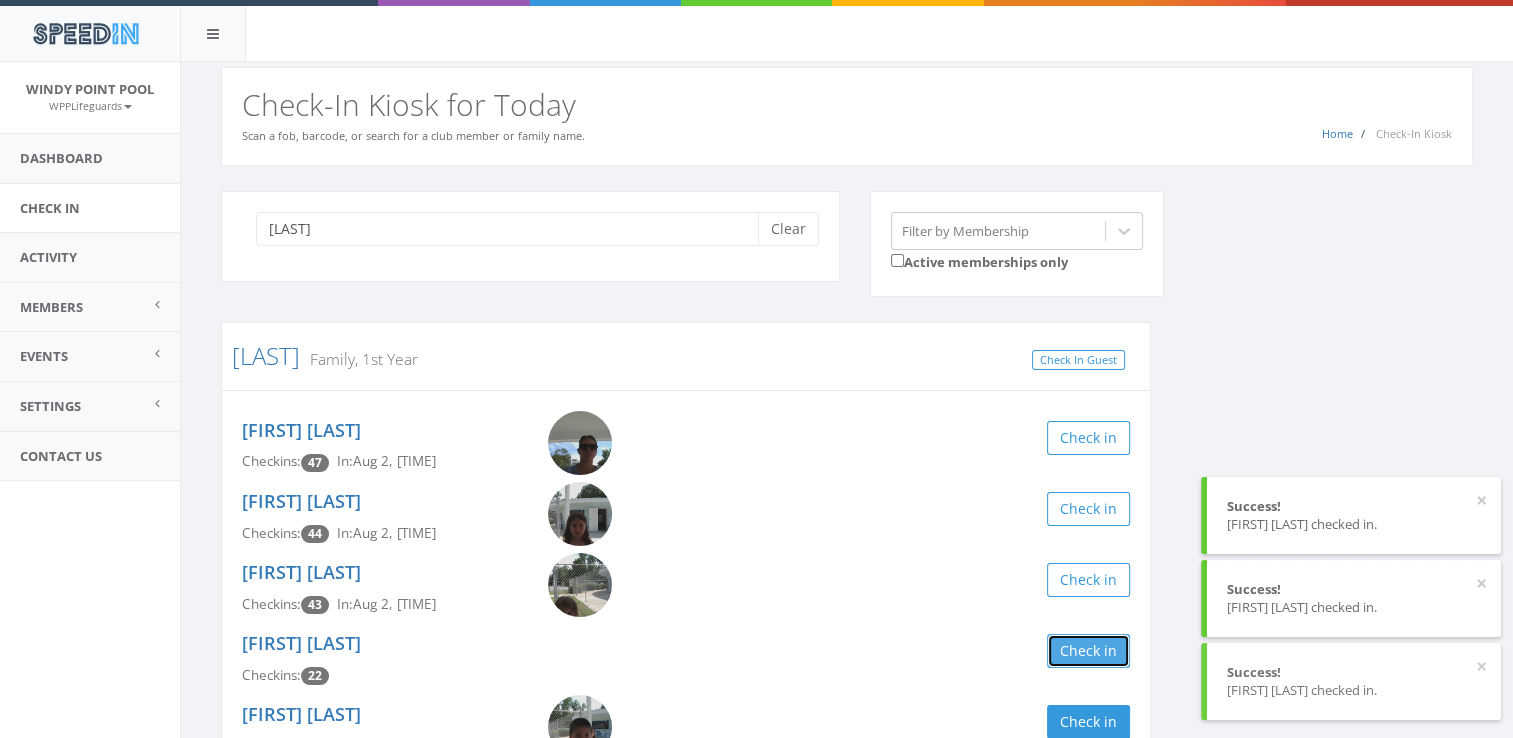 click on "Check in" at bounding box center (1088, 651) 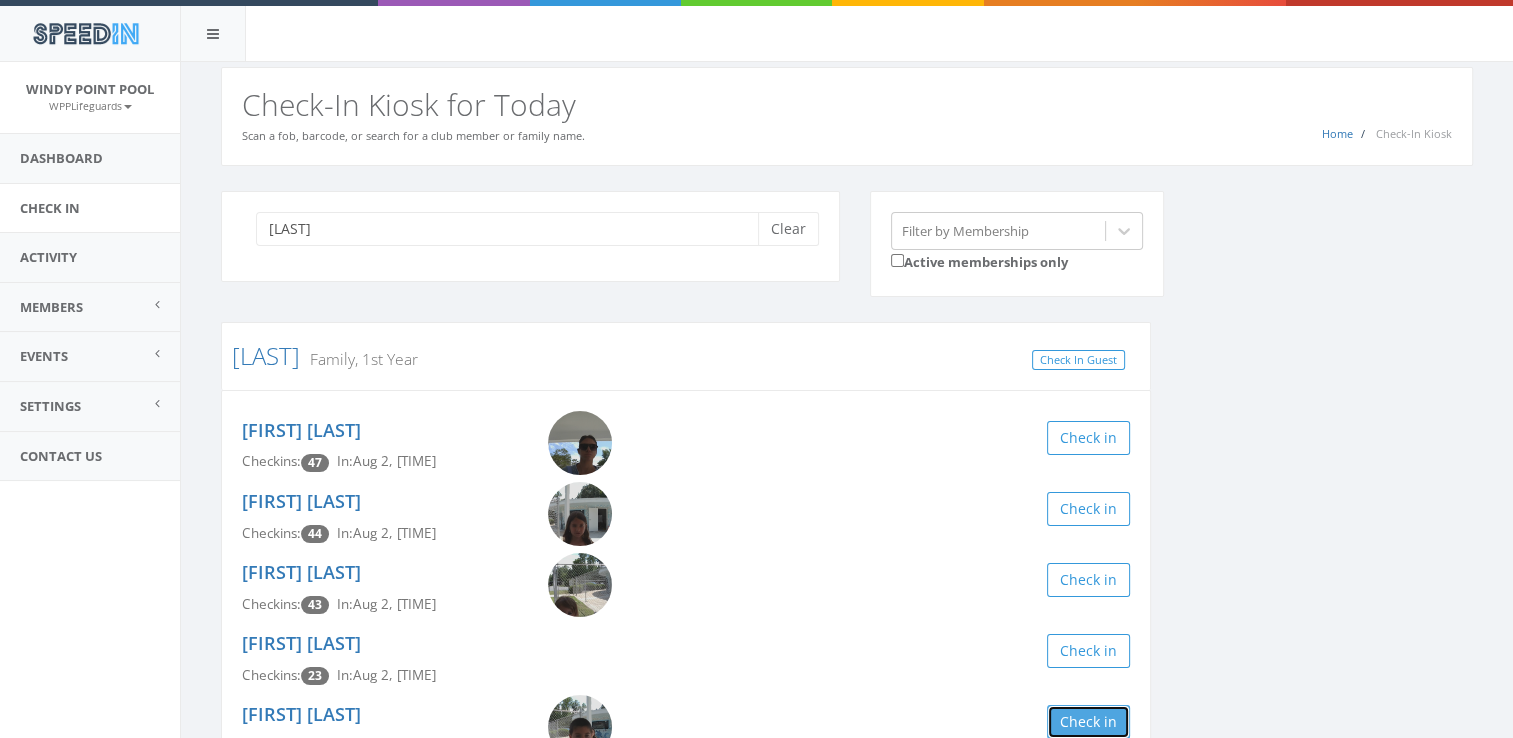 click on "Check in" at bounding box center (1088, 722) 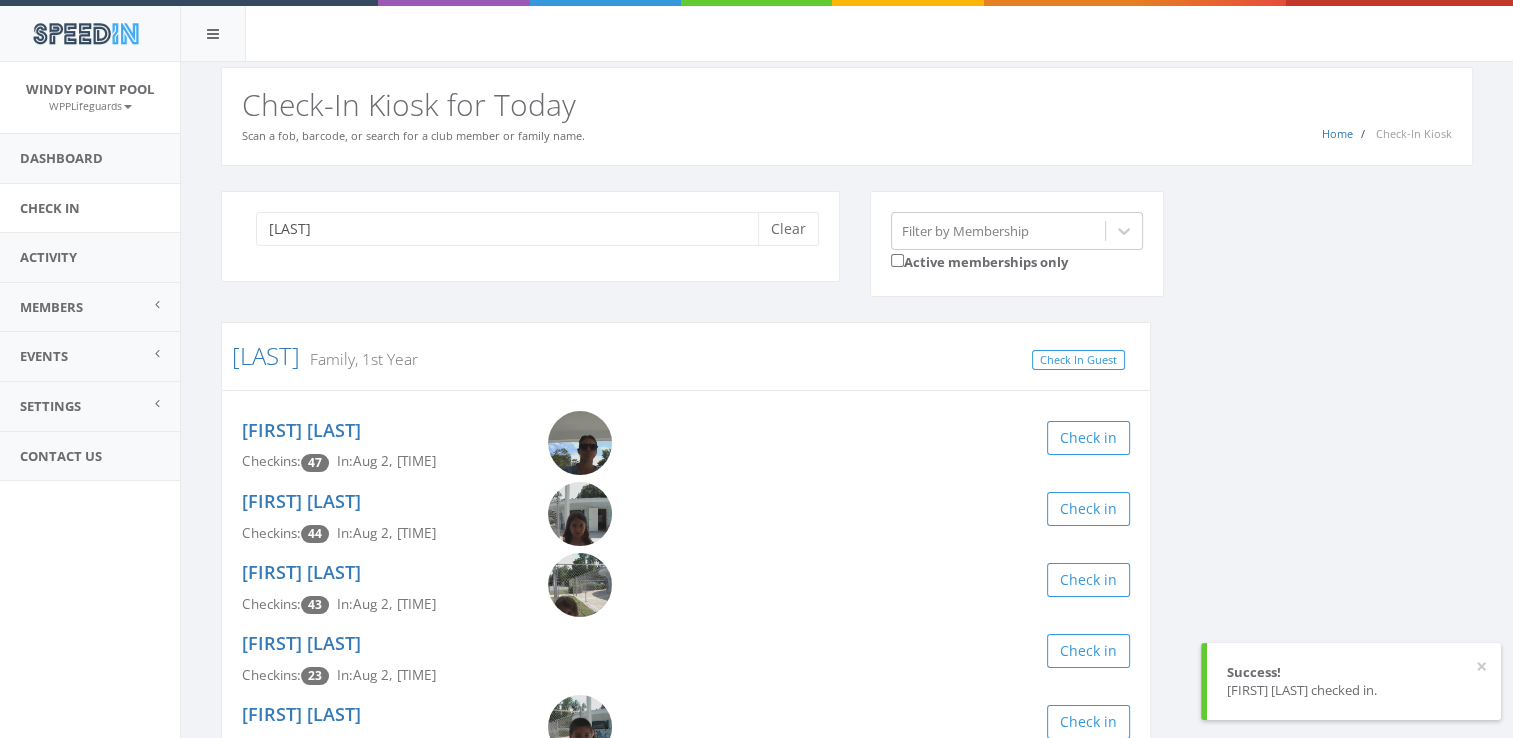click on "black Clear Filter by Membership  Active memberships only Black Family, 1st Year Check In Guest Emily Black Checkins:  47 In:  Aug 2, 11:53 AM Check in Teagan Black Checkins:  44 In:  Aug 2, 11:53 AM Check in Tenley Black Checkins:  43 In:  Aug 2, 11:53 AM Check in Isaac Black Checkins:  23 In:  Aug 2, 11:53 AM Check in Maddox Black Checkins:  19 In:  Aug 2, 11:53 AM Check in BABYSITTER:  Jane Sturgin Checkins:  4 Check in Blackmon 1st Year, Family Check In Guest Zoe Blackmon Checkins:  8 Check in Lindsey Blackmon Checkins:  7 Check in Addison Blackmon Checkins:  7 Check in Adam Blackmon Checkins:  3 Check in Lilly Blackmon Checkins:  1 Check in Black-Potter Family Check In Guest Talan Potter Checkins:  43 Check in Misty Black-Potter Checkins:  40 Check in William Black Checkins:  39 Check in David Potter Checkins:  18 Check in Mary- Catherine Black Checkins:  13 Check in Isabel Black Checkins:  3 Check in BABYSITTER: Janene Cowles Checkins:  2 Check in Othella Black Checkins:  0 Check in Wall Family 110 101" at bounding box center (847, 1451) 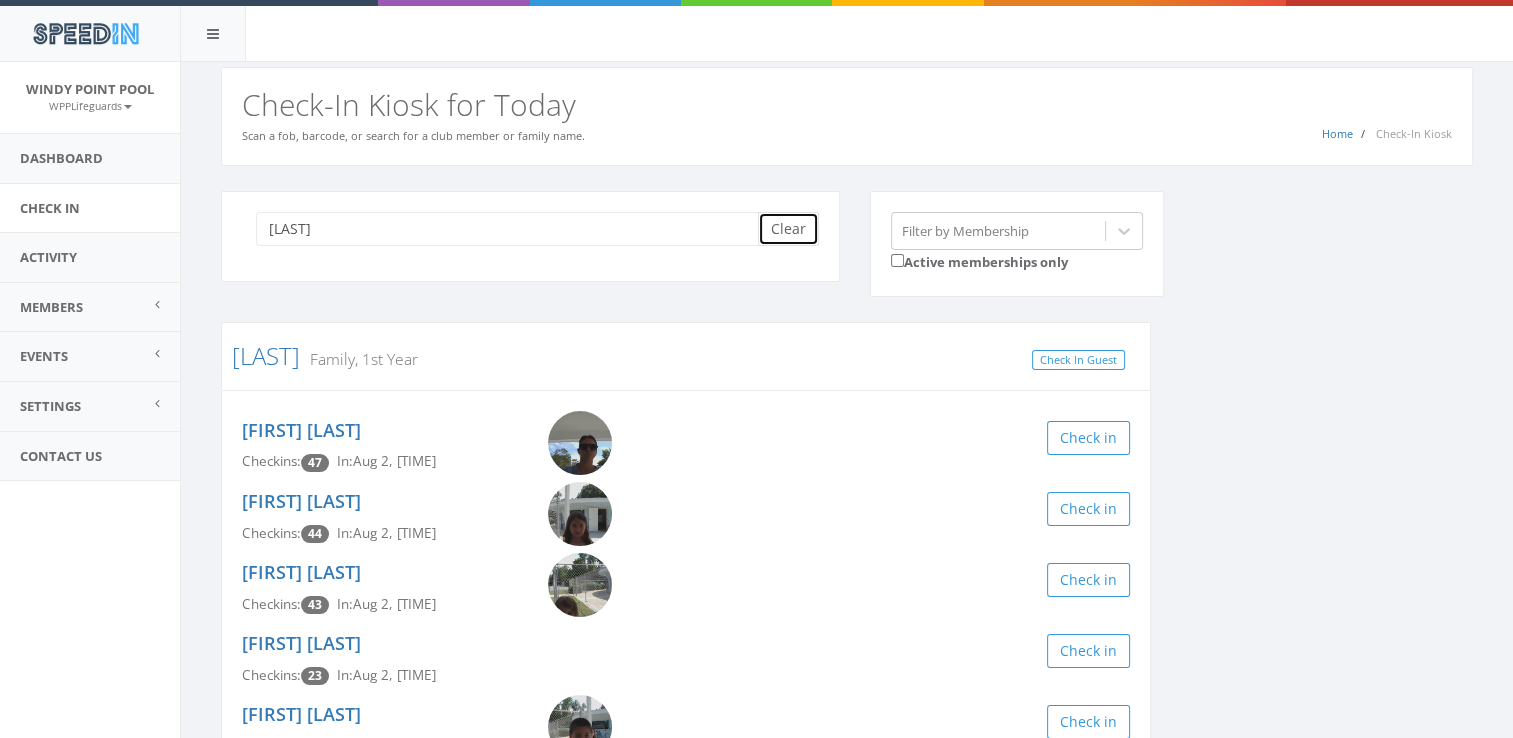 click on "Clear" at bounding box center [788, 229] 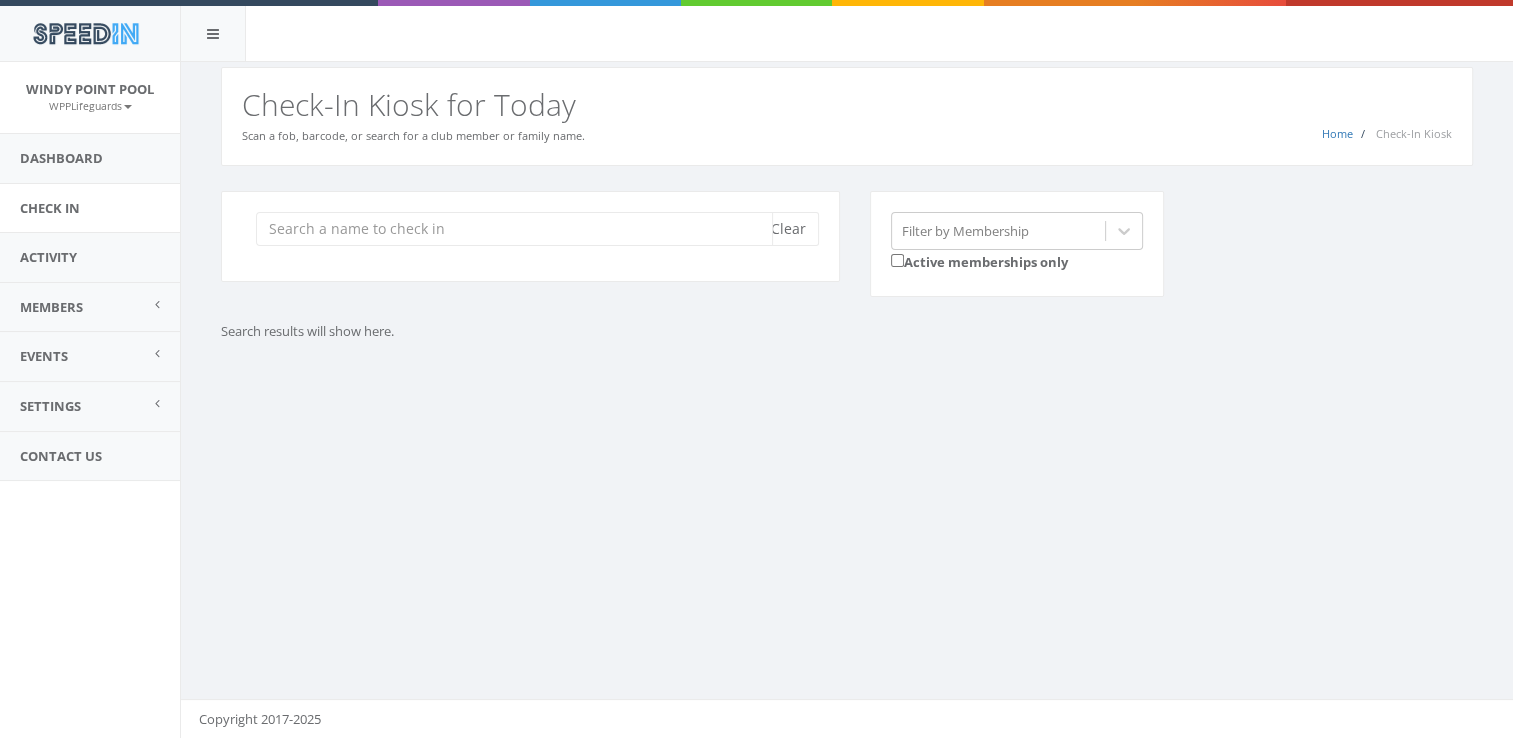 click at bounding box center (514, 229) 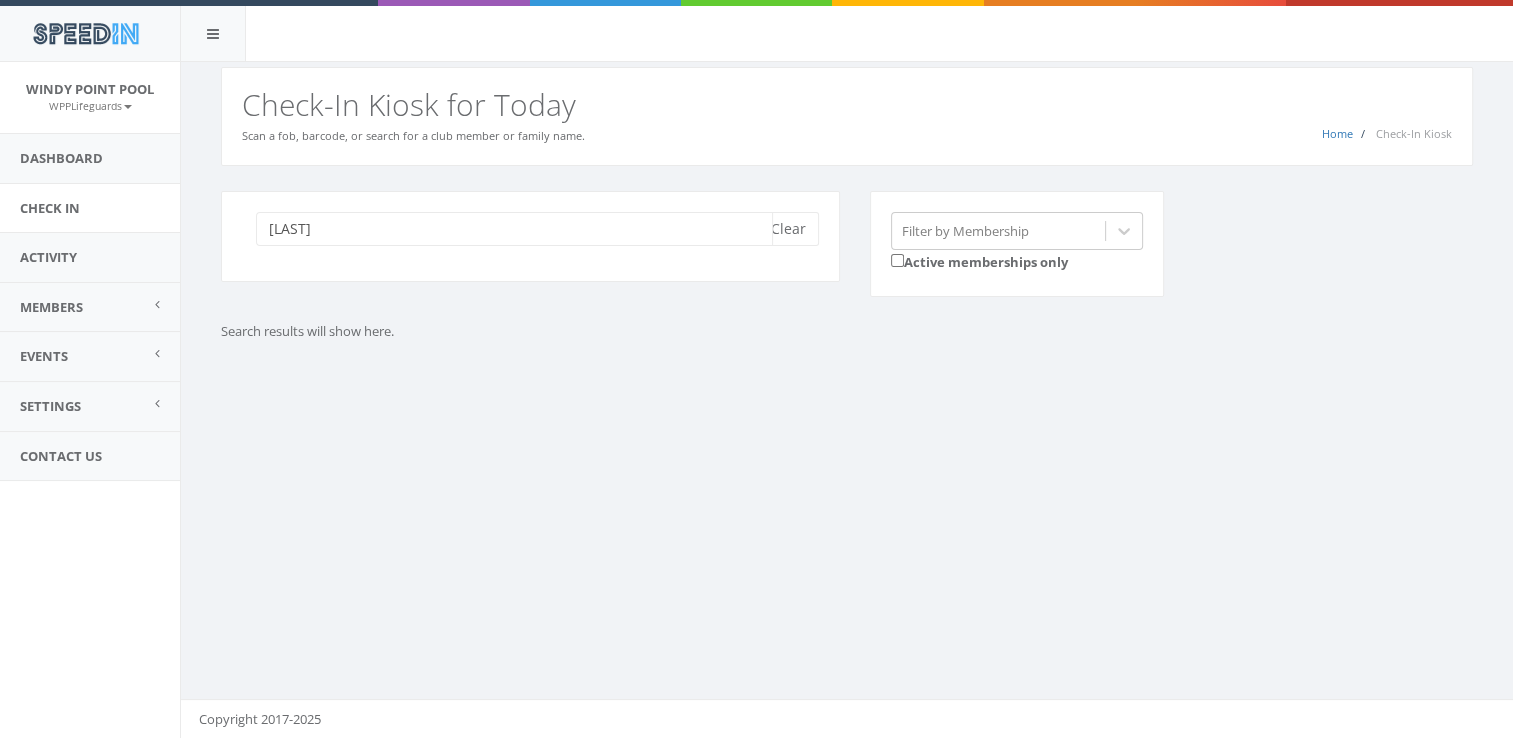 type on "black" 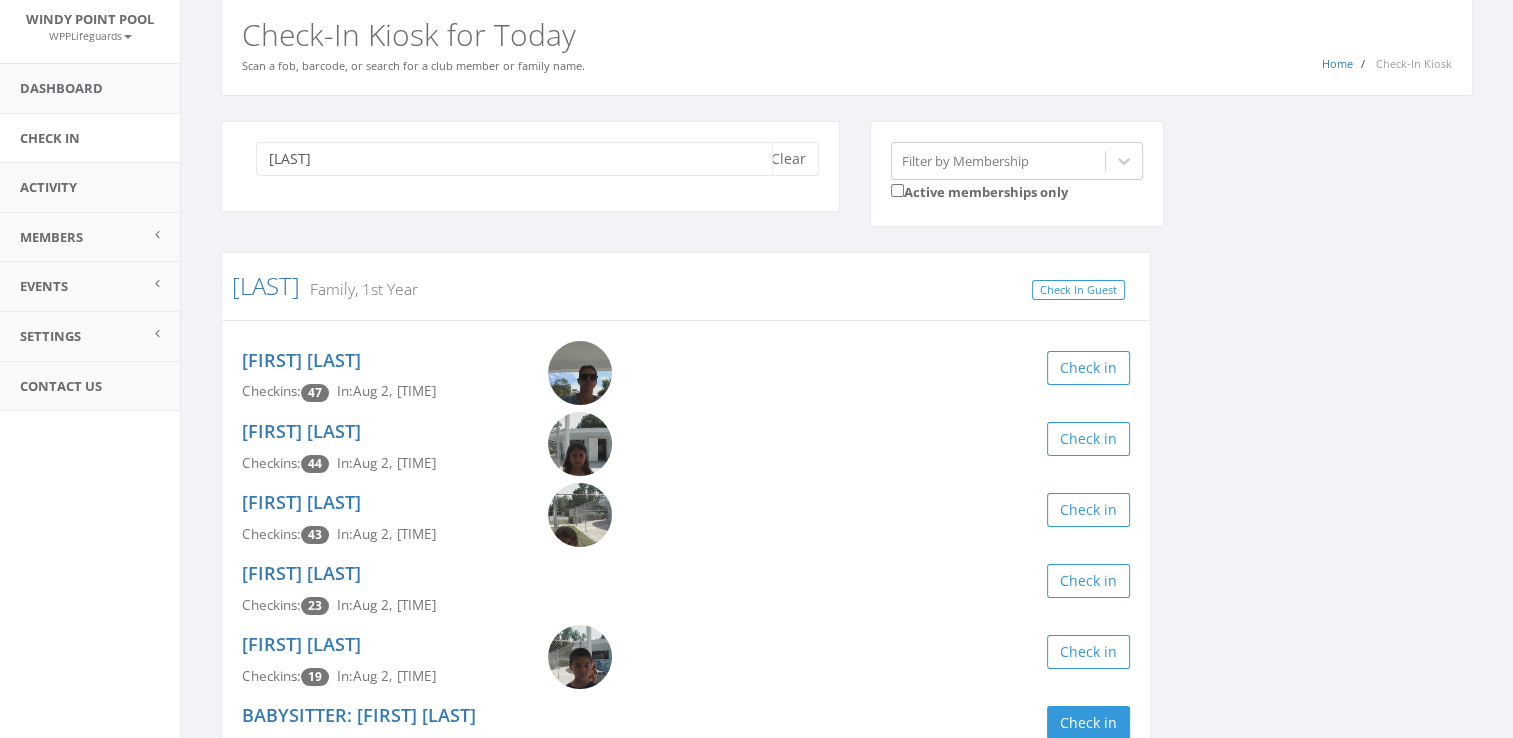 scroll, scrollTop: 68, scrollLeft: 0, axis: vertical 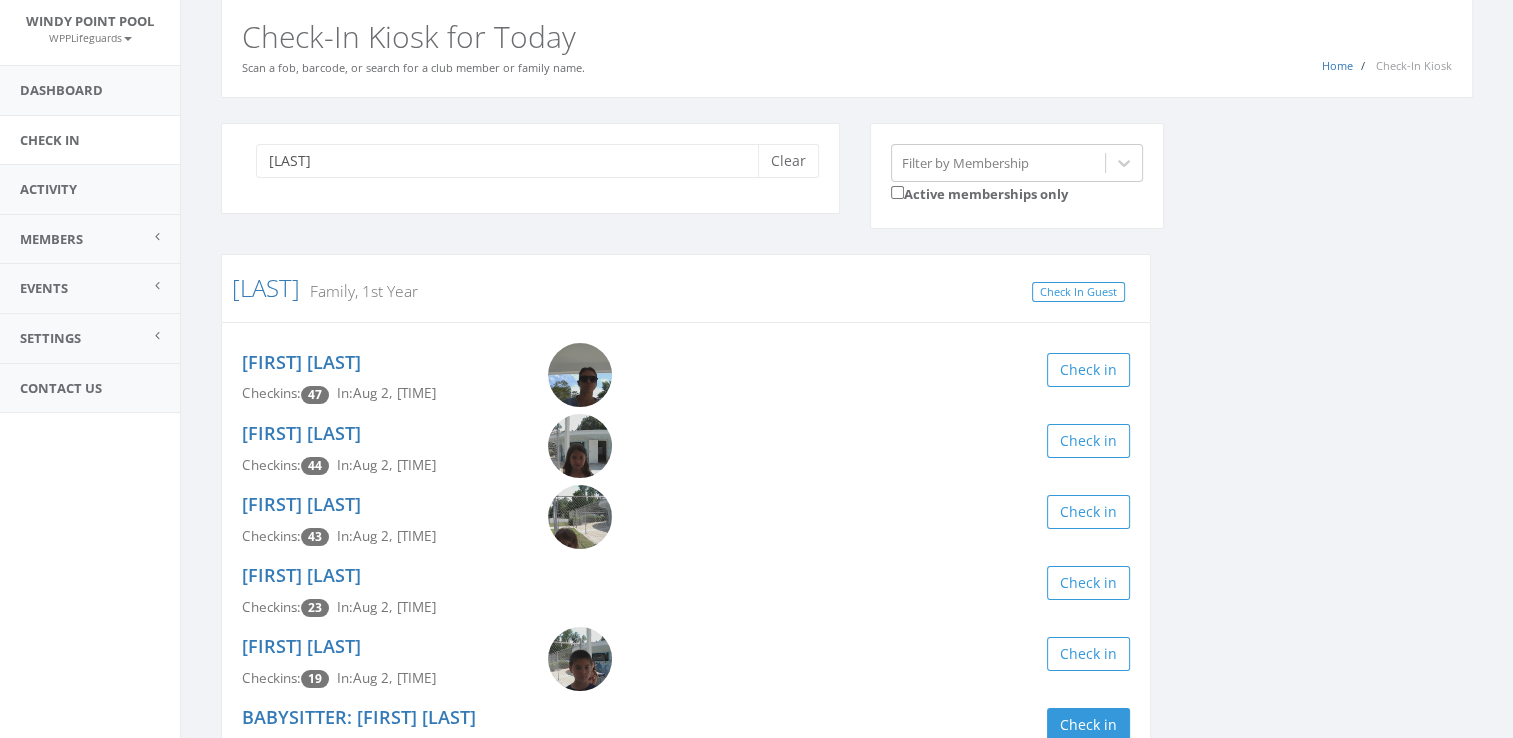 click on "black Clear Filter by Membership  Active memberships only Black Family, 1st Year Check In Guest Emily Black Checkins:  47 In:  Aug 2, 11:53 AM Check in Teagan Black Checkins:  44 In:  Aug 2, 11:53 AM Check in Tenley Black Checkins:  43 In:  Aug 2, 11:53 AM Check in Isaac Black Checkins:  23 In:  Aug 2, 11:53 AM Check in Maddox Black Checkins:  19 In:  Aug 2, 11:53 AM Check in BABYSITTER:  Jane Sturgin Checkins:  4 Check in Blackmon 1st Year, Family Check In Guest Zoe Blackmon Checkins:  8 Check in Lindsey Blackmon Checkins:  7 Check in Addison Blackmon Checkins:  7 Check in Adam Blackmon Checkins:  3 Check in Lilly Blackmon Checkins:  1 Check in Black-Potter Family Check In Guest Talan Potter Checkins:  43 Check in Misty Black-Potter Checkins:  40 Check in William Black Checkins:  39 Check in David Potter Checkins:  18 Check in Mary- Catherine Black Checkins:  13 Check in Isabel Black Checkins:  3 Check in BABYSITTER: Janene Cowles Checkins:  2 Check in Othella Black Checkins:  0 Check in Wall Family 110 101" at bounding box center (847, 1383) 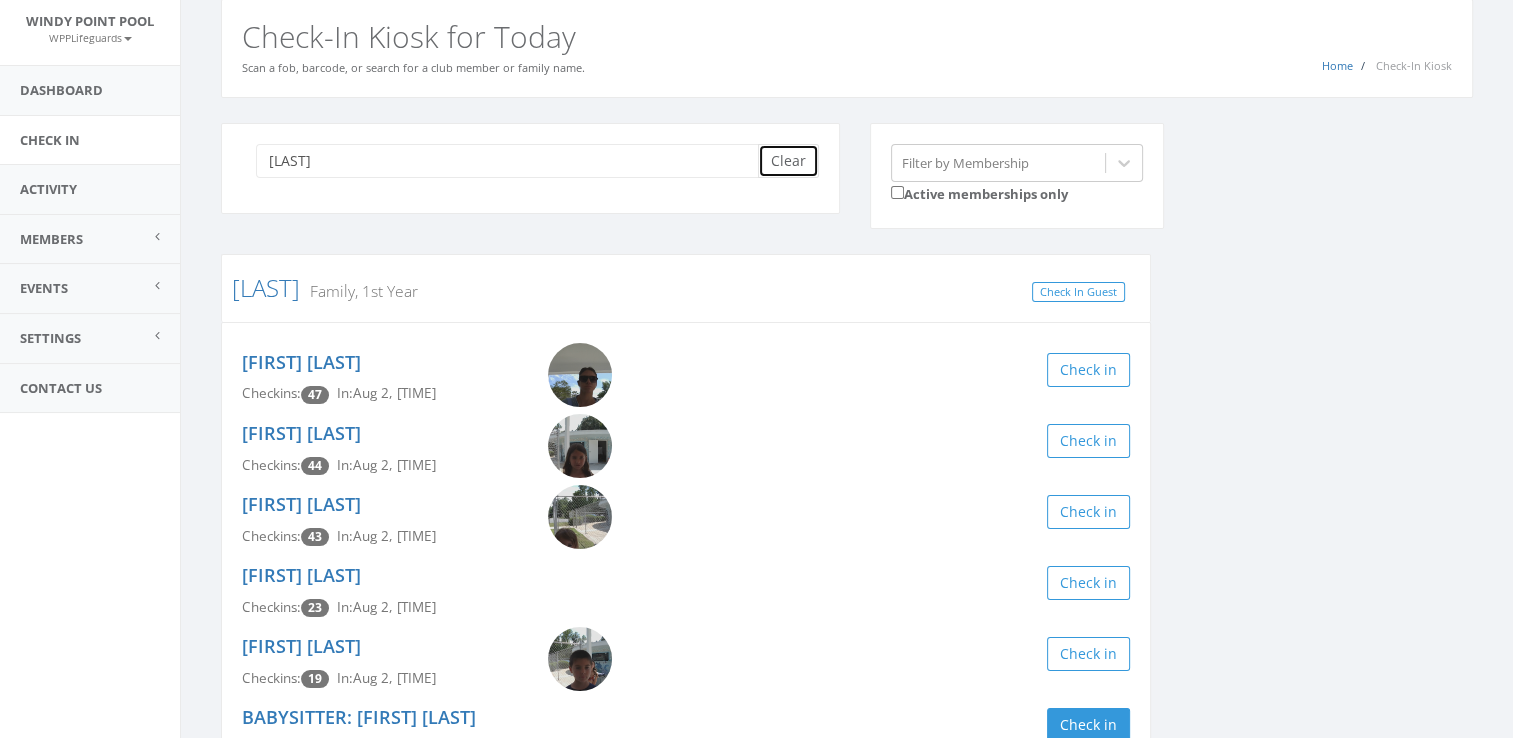 click on "Clear" at bounding box center [788, 161] 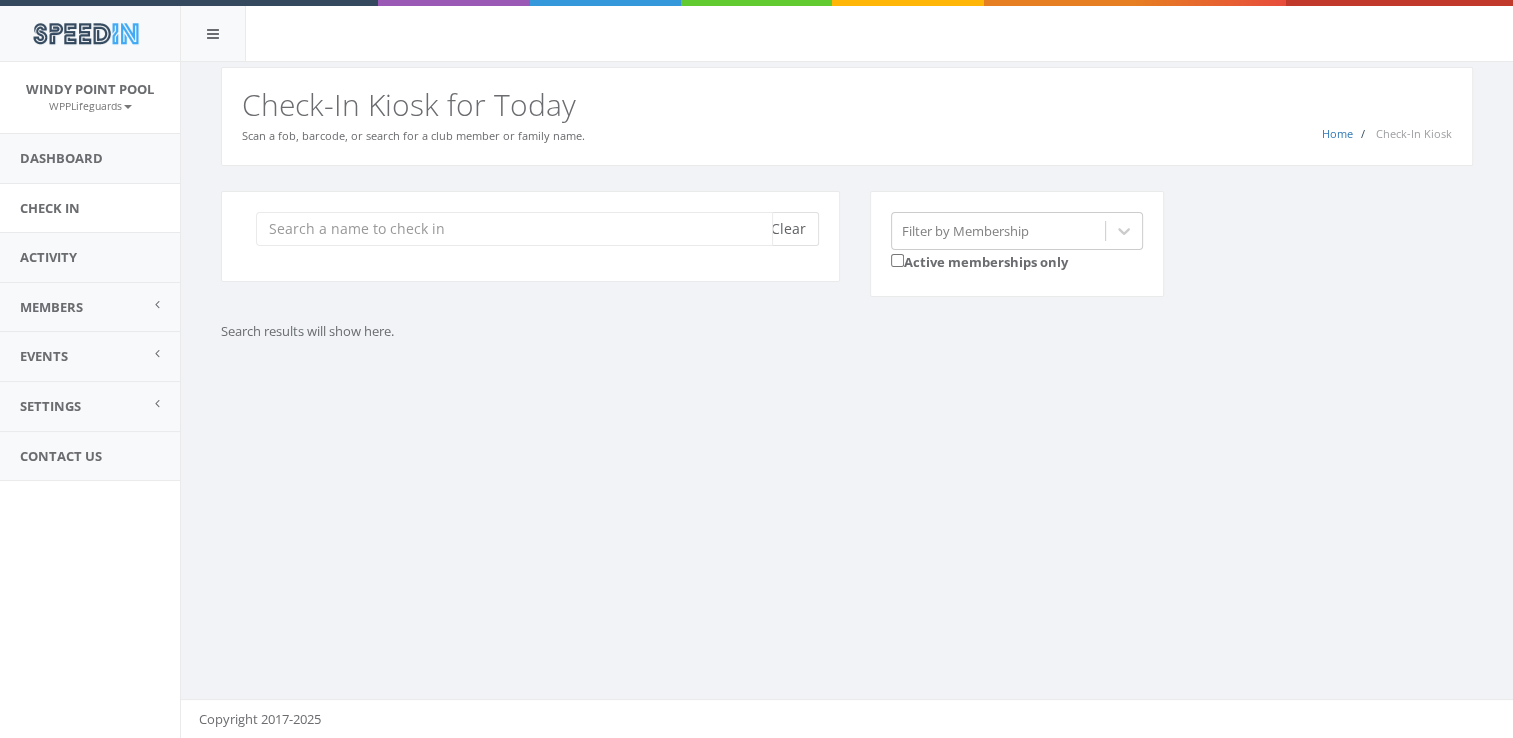 scroll, scrollTop: 0, scrollLeft: 0, axis: both 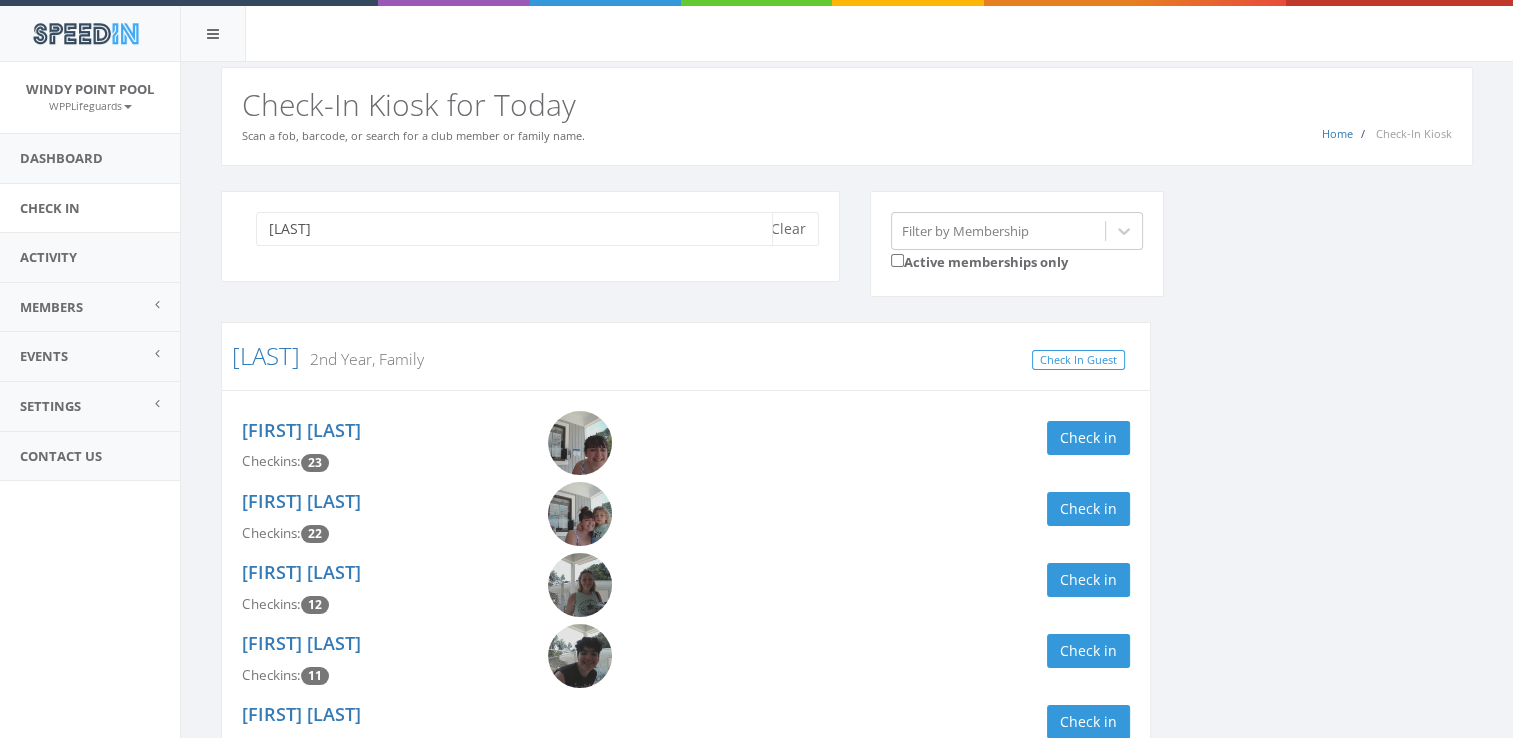 type on "moien" 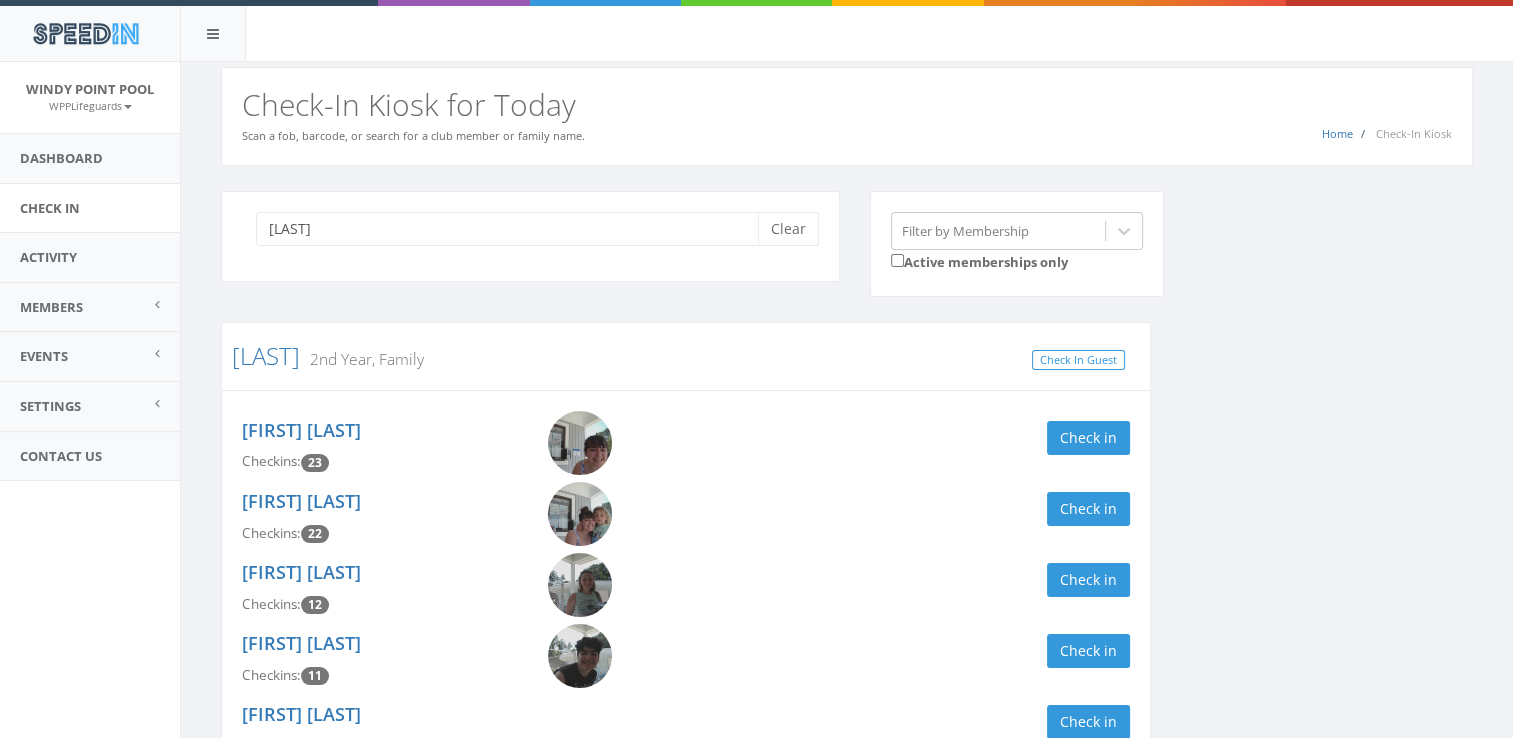 click on "moien Clear Filter by Membership  Active memberships only Moien 2nd Year, Family Check In Guest Caitlyn Moien Checkins:  23 Check in Ben Moien Checkins:  22 Check in Marie Moien Checkins:  12 Check in Henry Moien Checkins:  11 Check in Jeffrey Moien Checkins:  10 Check in Gabriella Moien Checkins:  9 Check in" at bounding box center [847, 537] 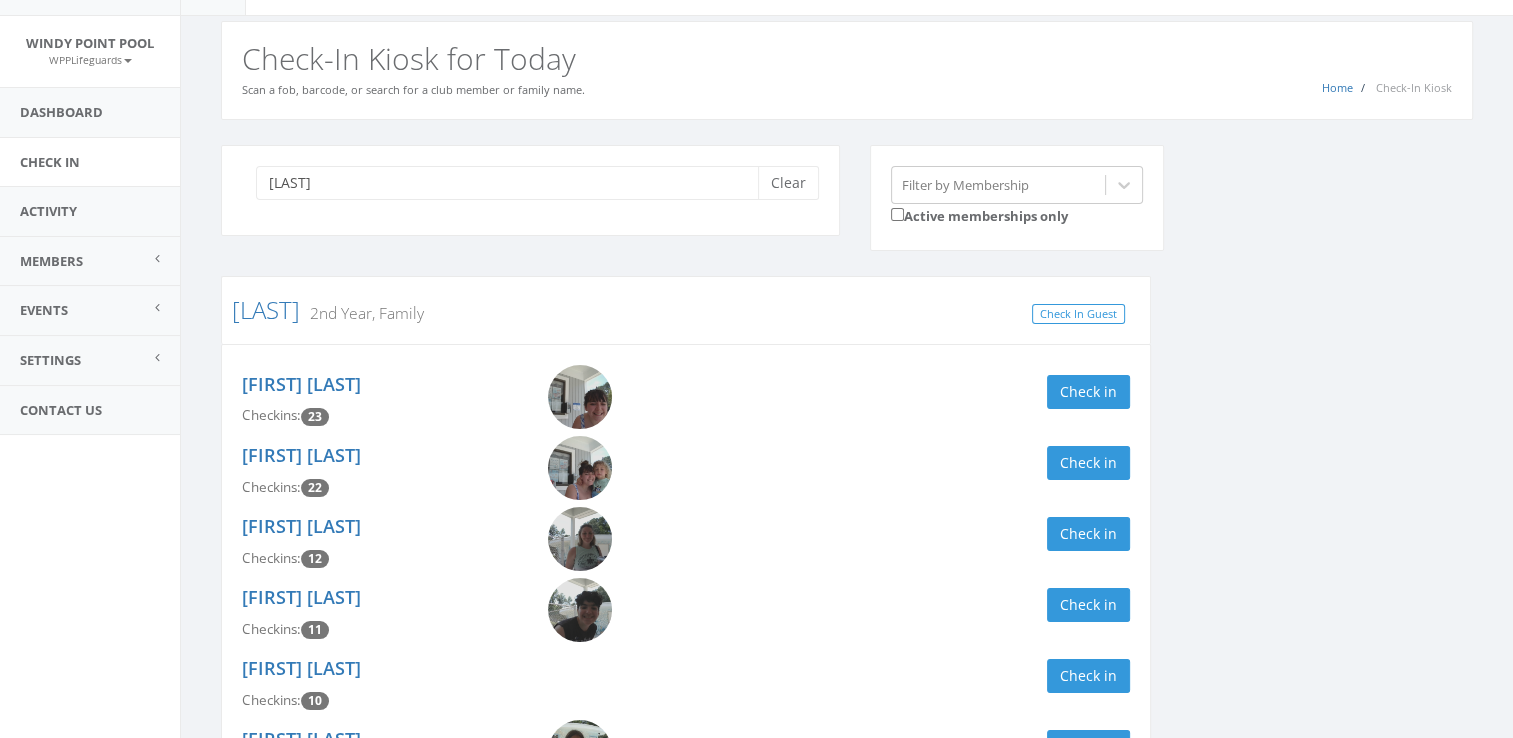 scroll, scrollTop: 80, scrollLeft: 0, axis: vertical 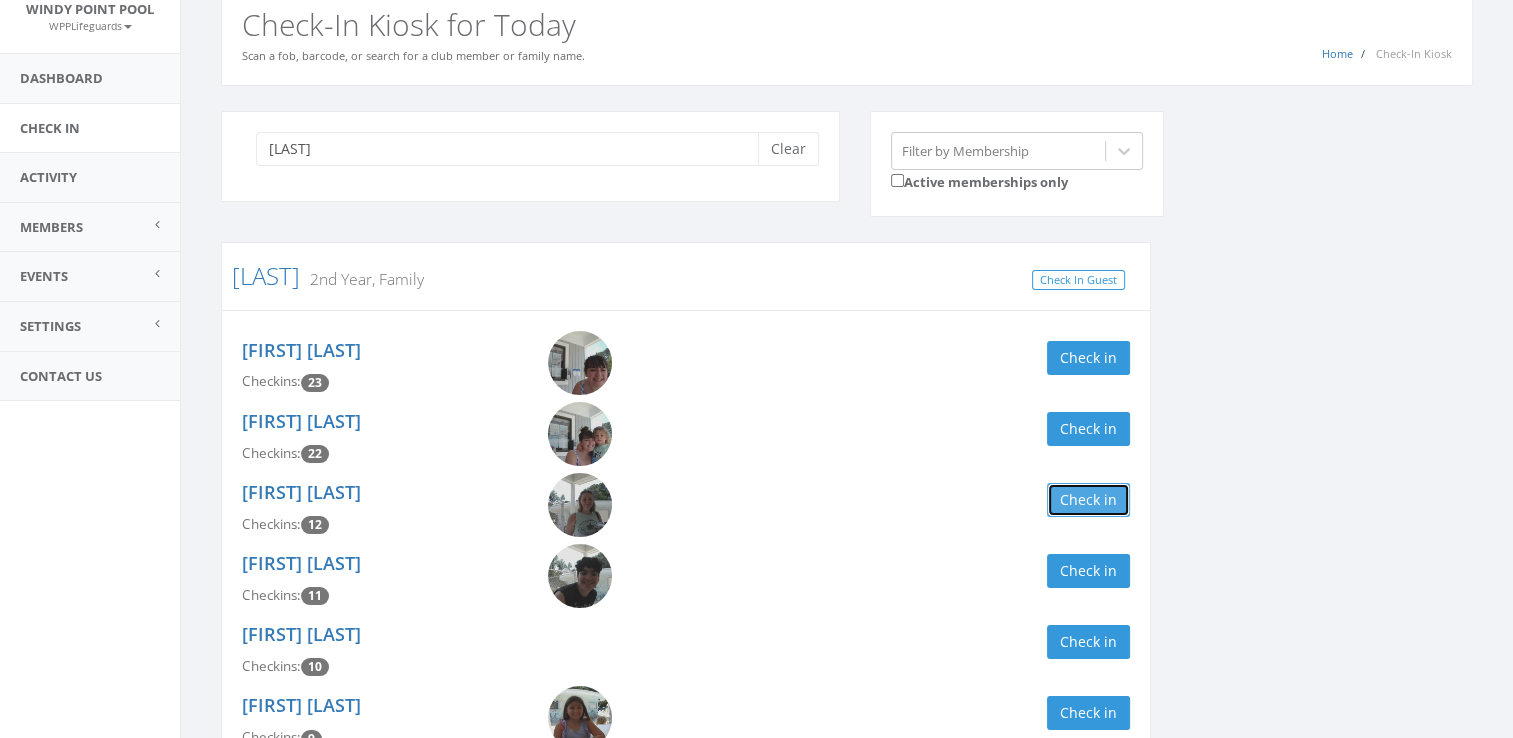 click on "Check in" at bounding box center [1088, 500] 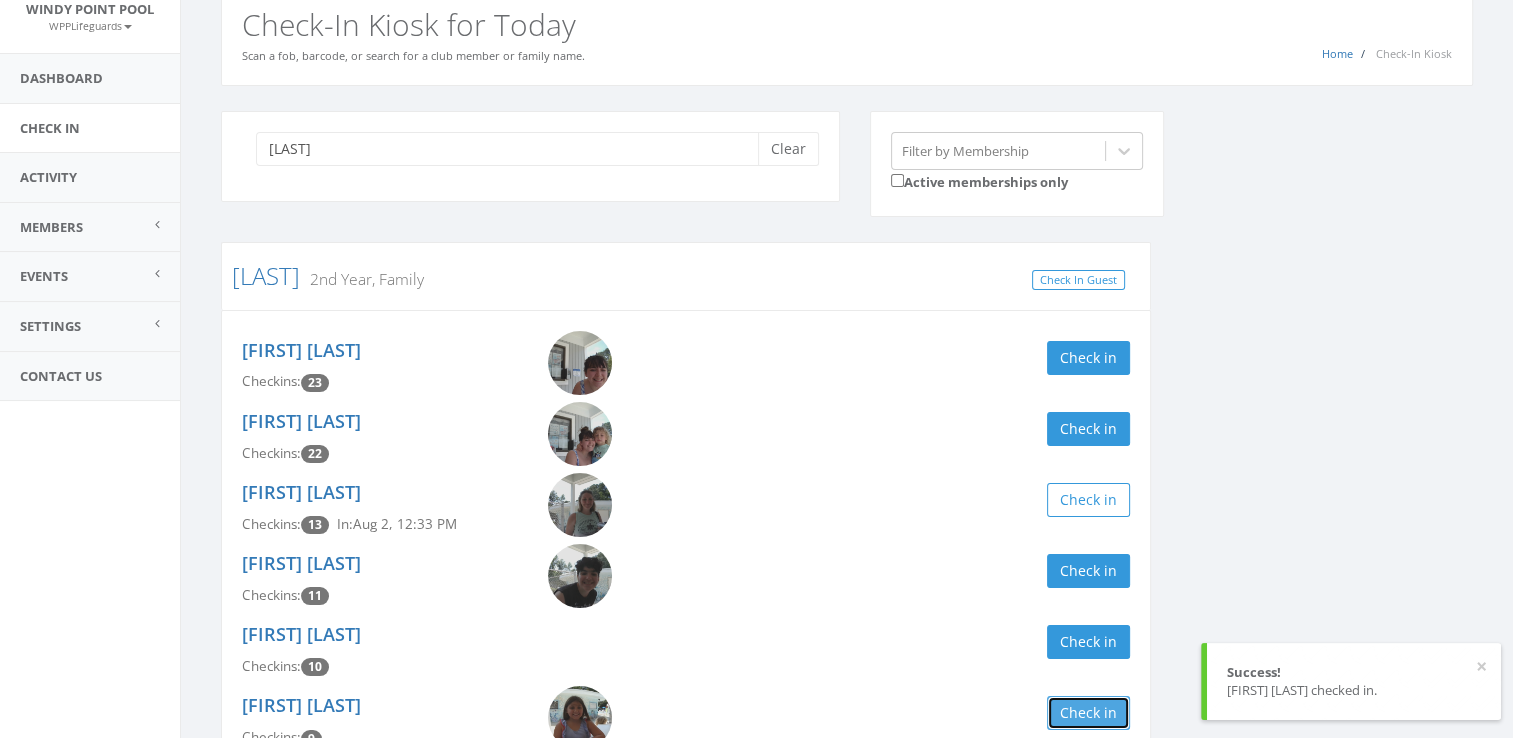 click on "Check in" at bounding box center (1088, 713) 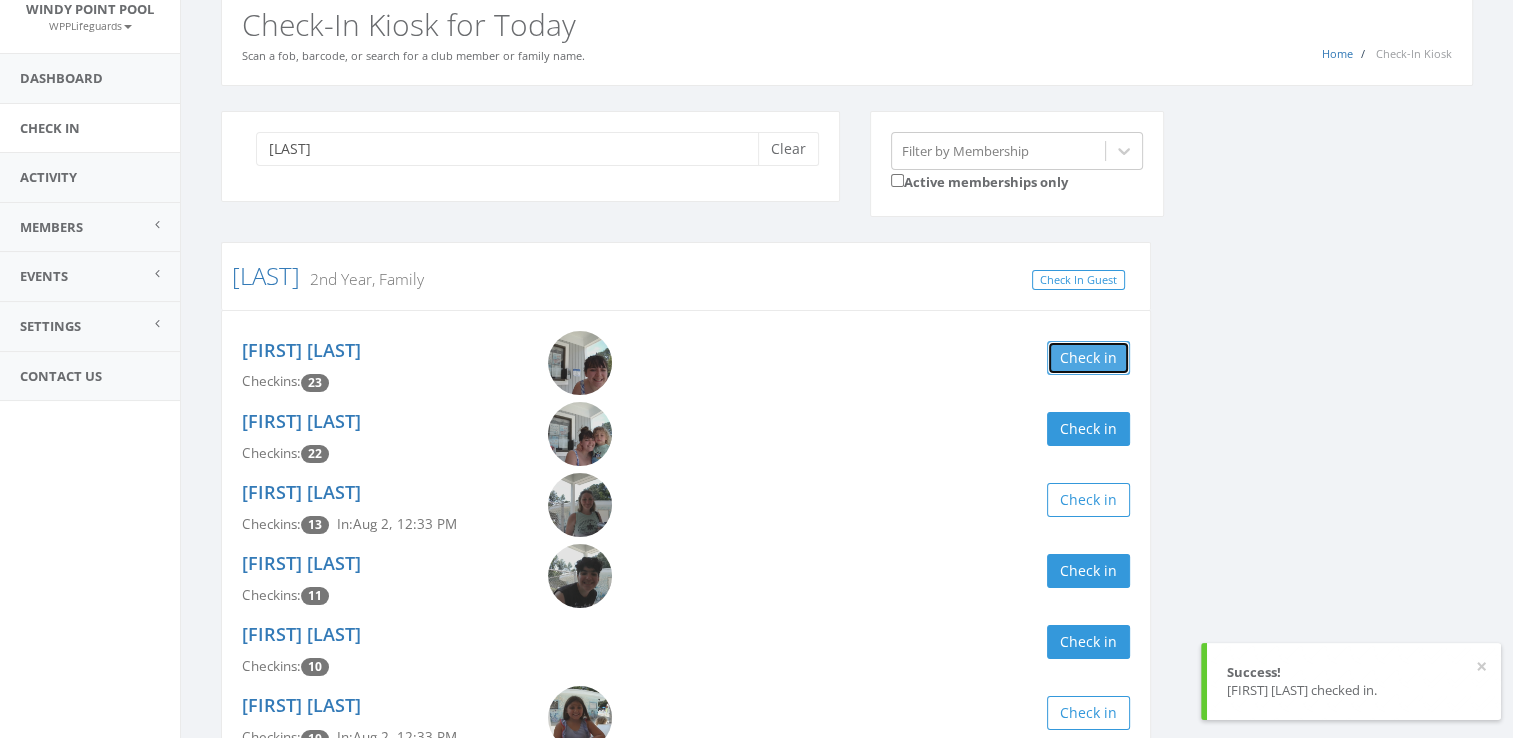 click on "Check in" at bounding box center [1088, 358] 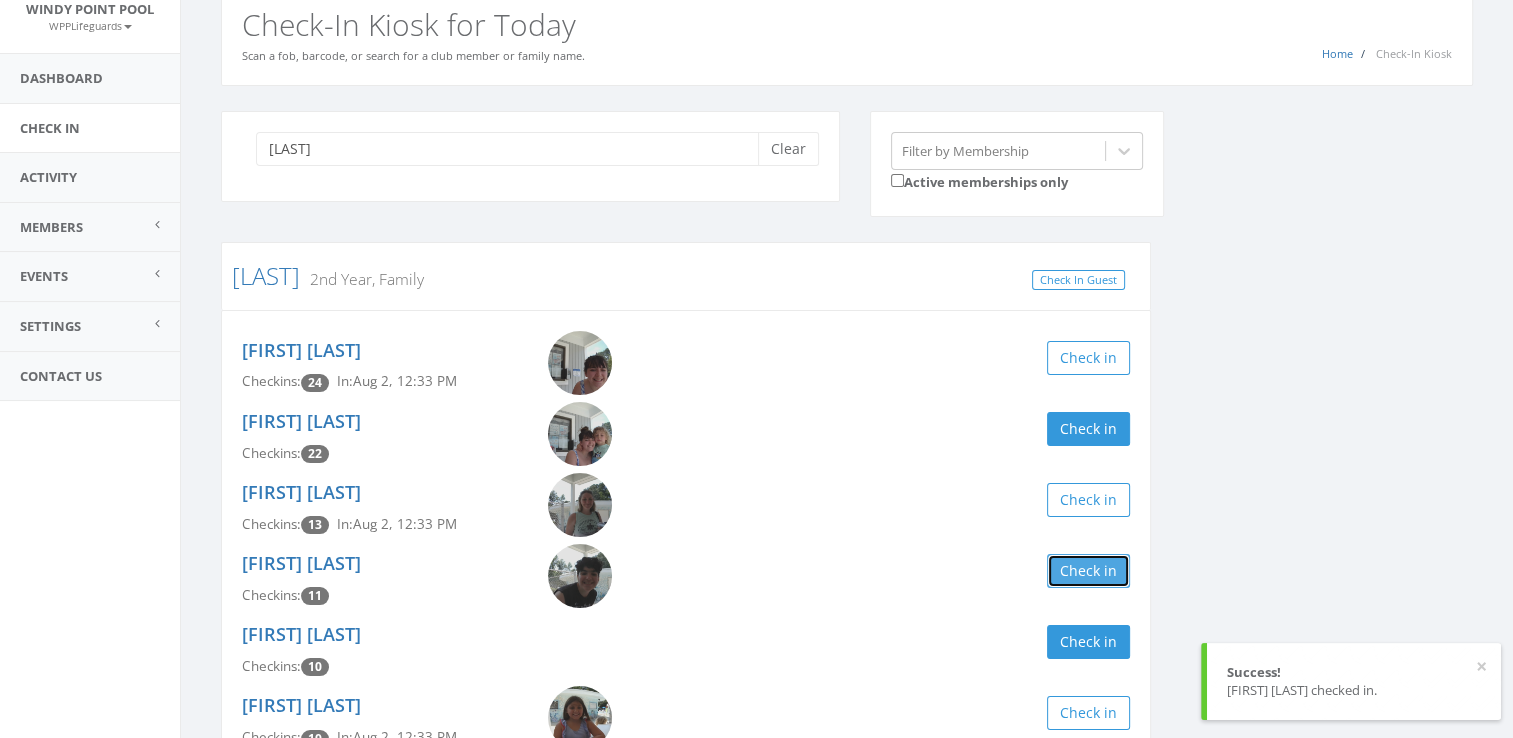 click on "Check in" at bounding box center (1088, 571) 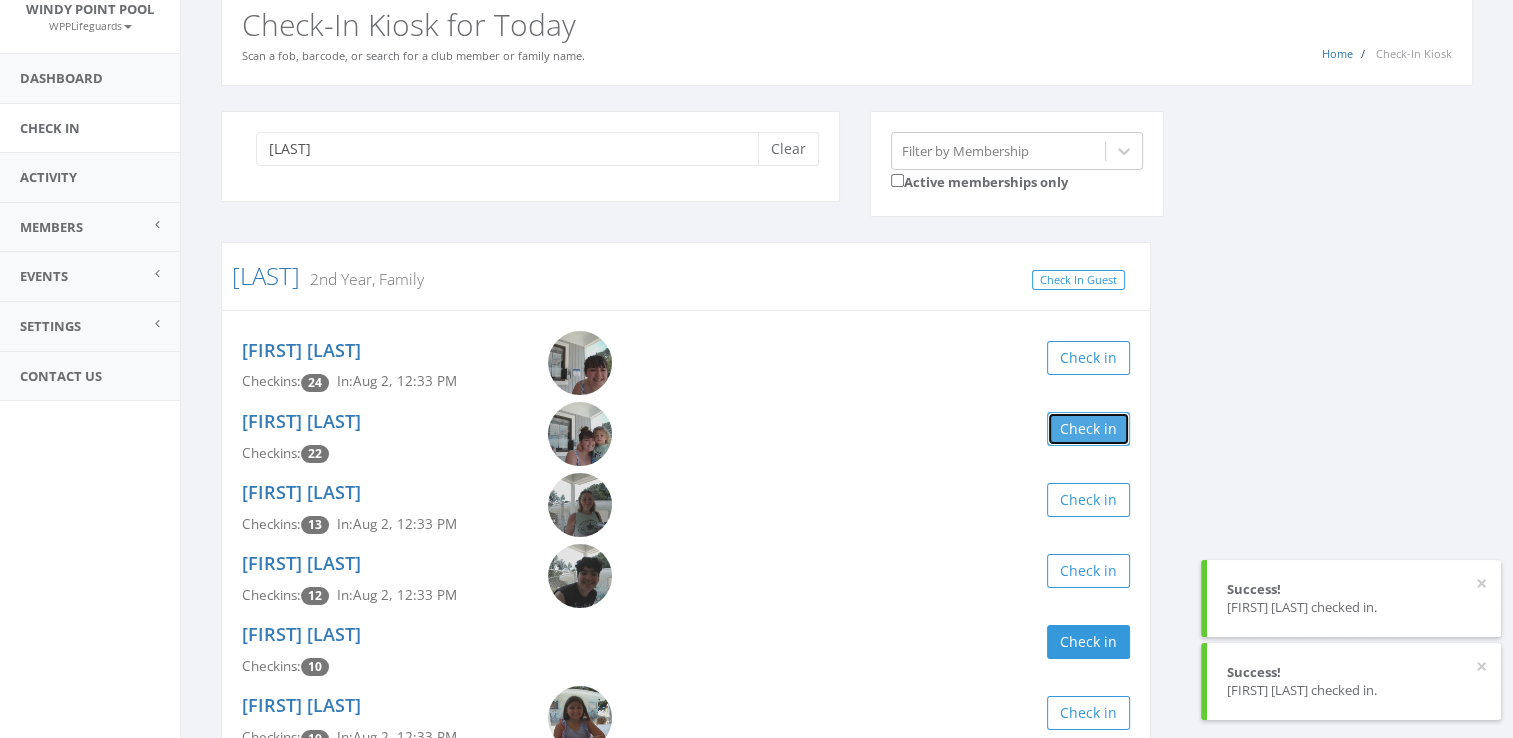 click on "Check in" at bounding box center [1088, 429] 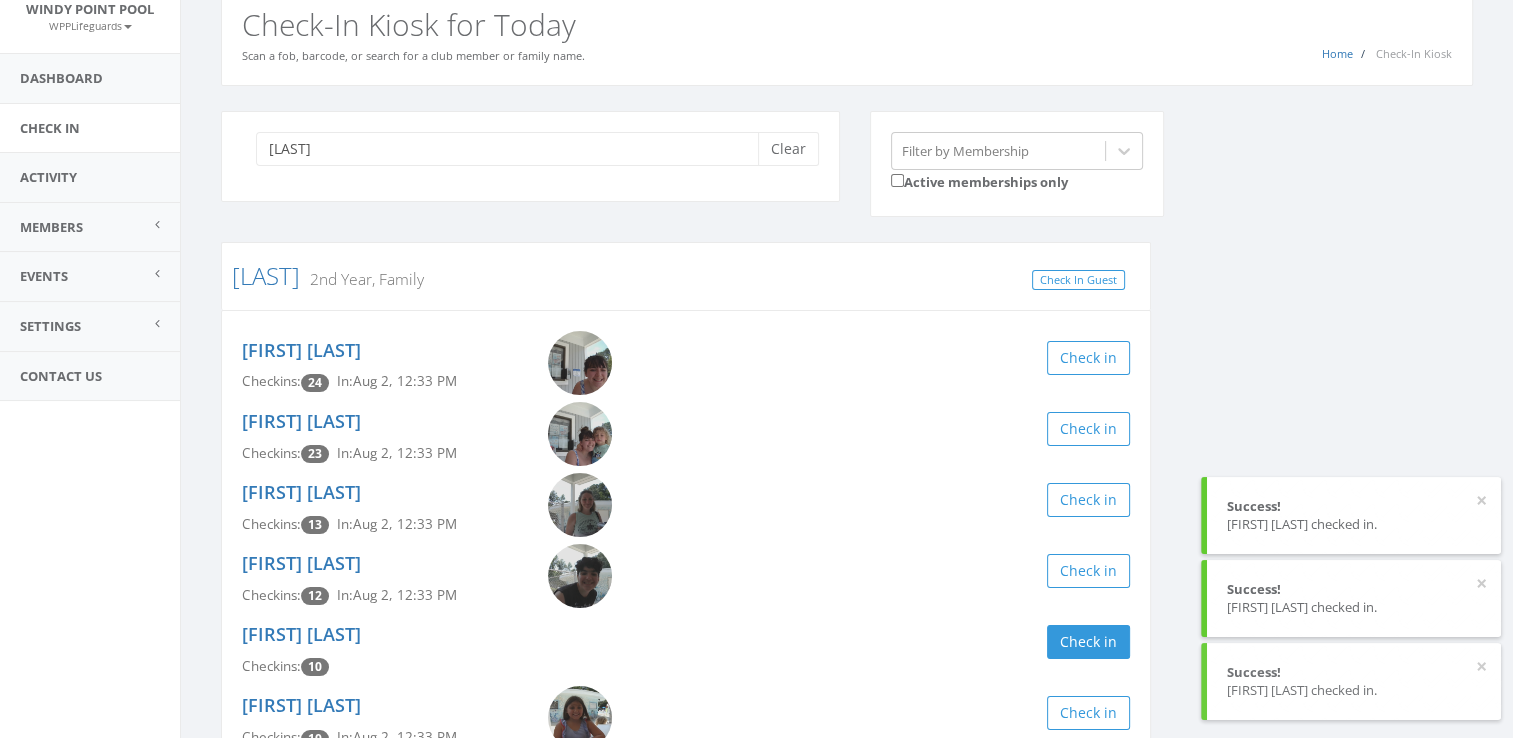 click on "moien Clear Filter by Membership  Active memberships only Moien 2nd Year, Family Check In Guest Caitlyn Moien Checkins:  24 In:  Aug 2, 12:33 PM Check in Ben Moien Checkins:  23 In:  Aug 2, 12:33 PM Check in Marie Moien Checkins:  13 In:  Aug 2, 12:33 PM Check in Henry Moien Checkins:  12 In:  Aug 2, 12:33 PM Check in Jeffrey Moien Checkins:  10 Check in Gabriella Moien Checkins:  10 In:  Aug 2, 12:33 PM Check in" at bounding box center (847, 457) 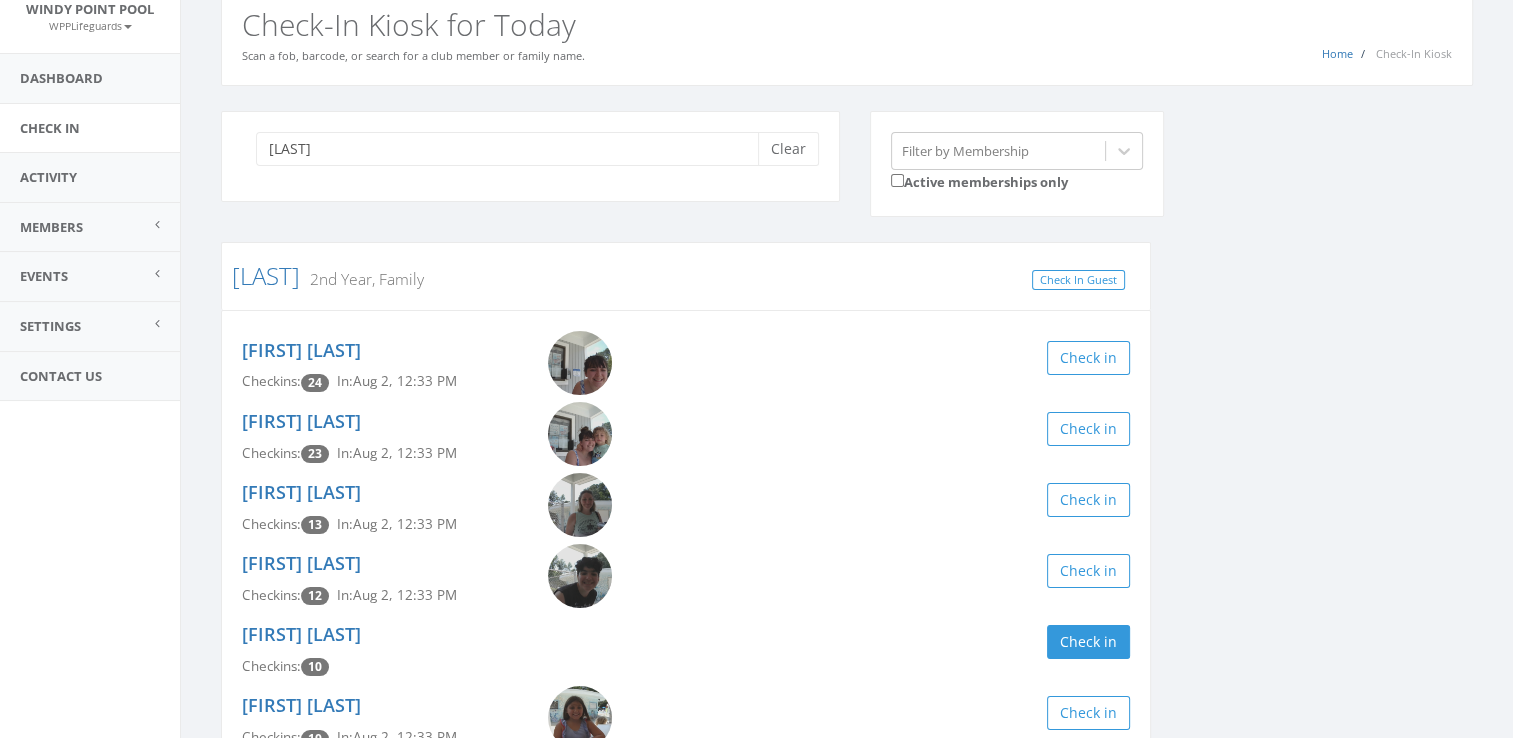 click at bounding box center (580, 576) 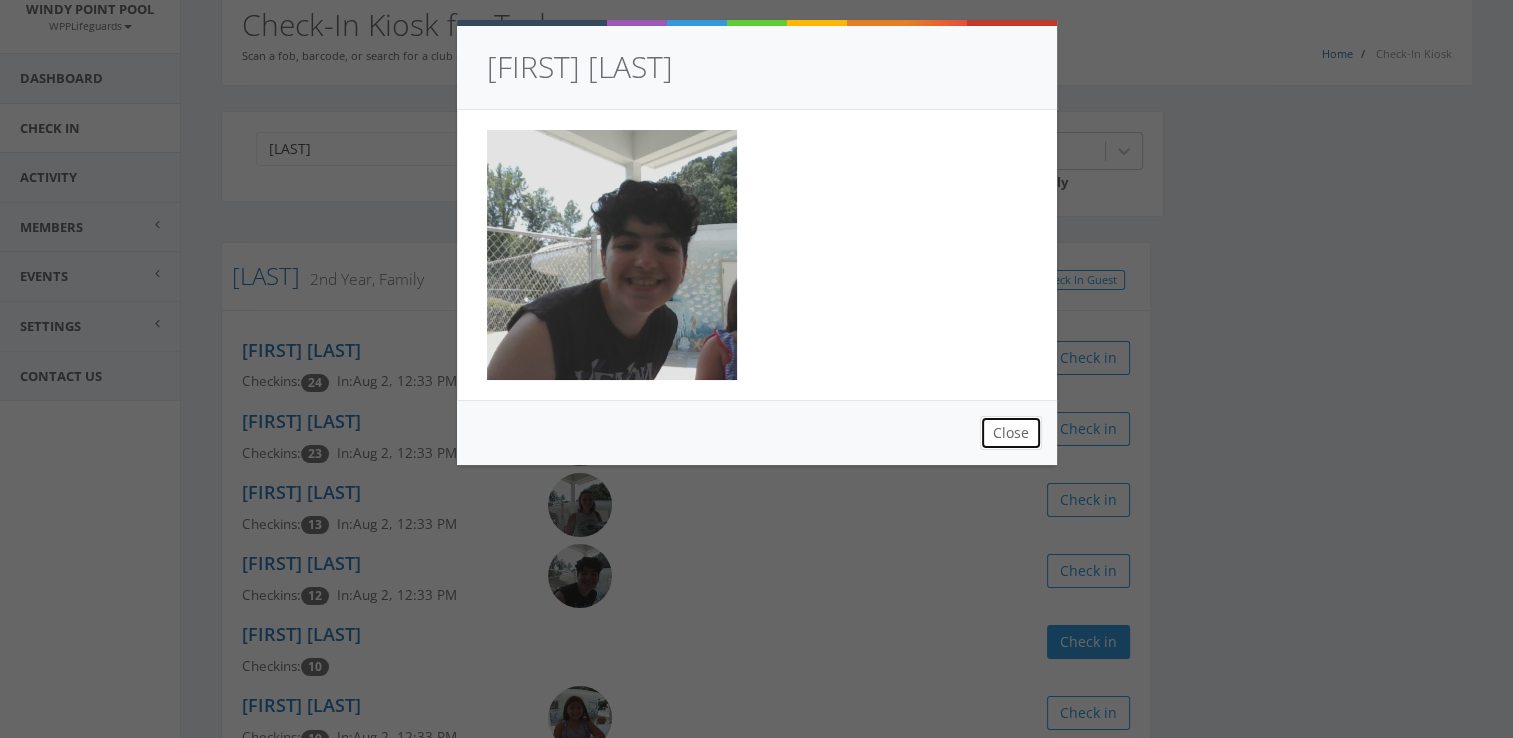 click on "Close" at bounding box center [1011, 433] 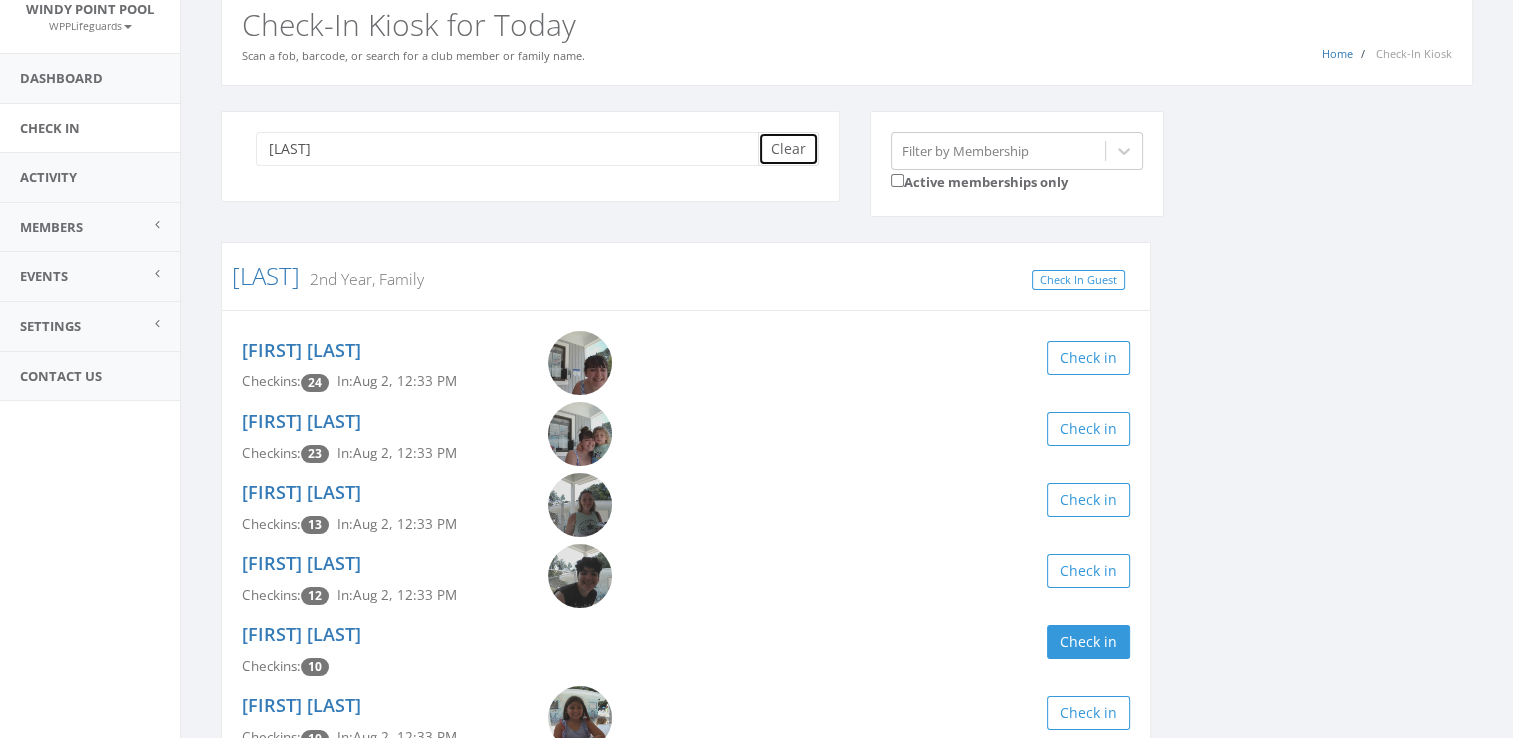 click on "Clear" at bounding box center (788, 149) 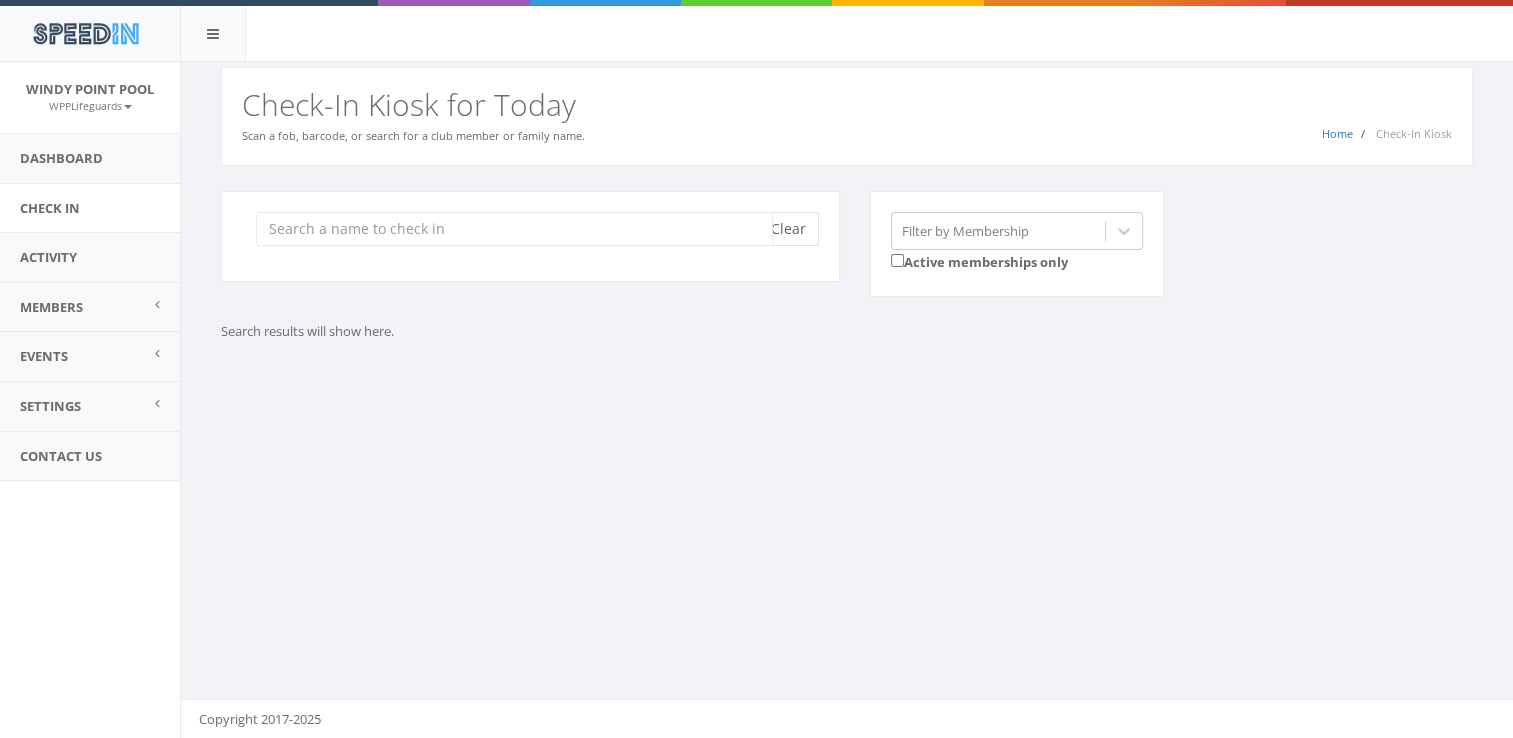 scroll, scrollTop: 0, scrollLeft: 0, axis: both 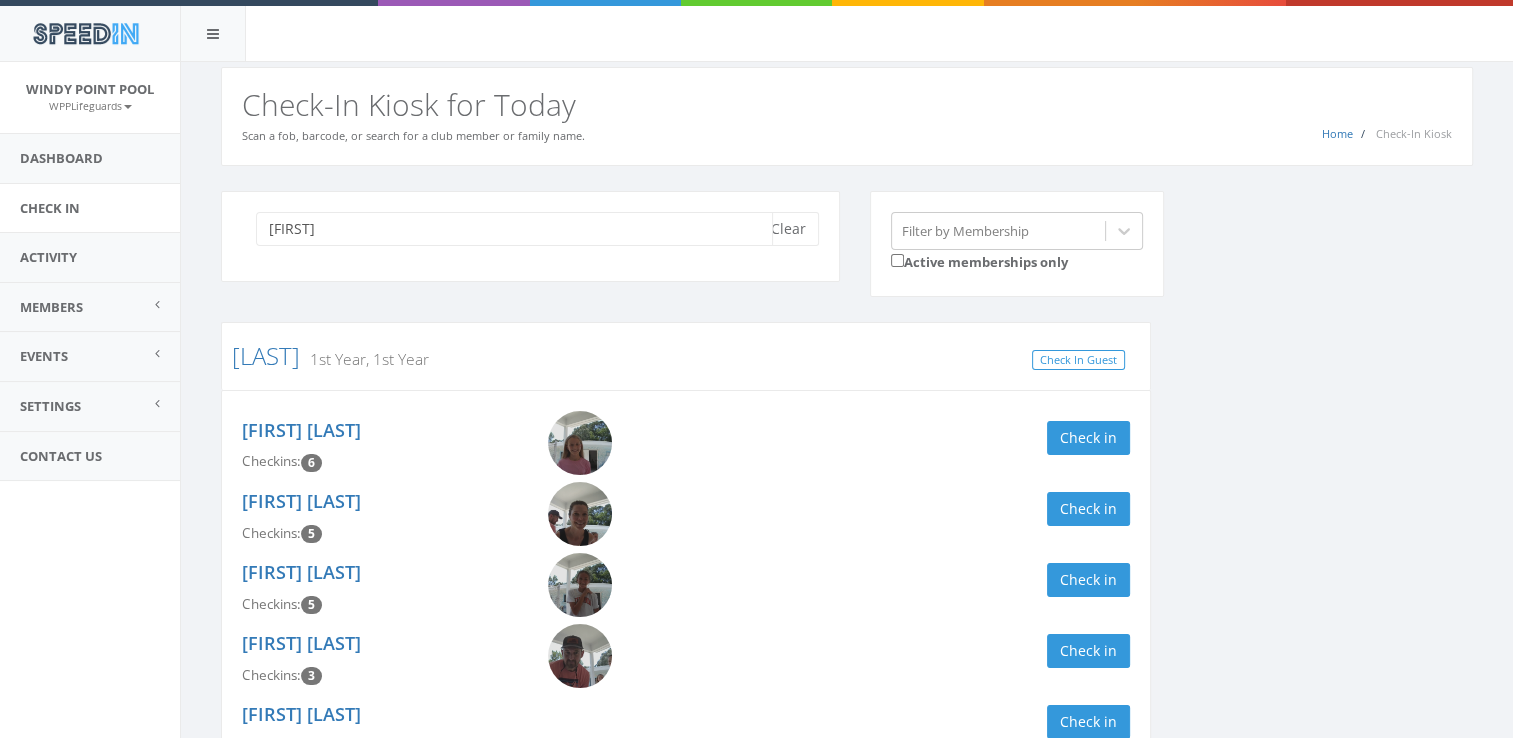 type on "christophel" 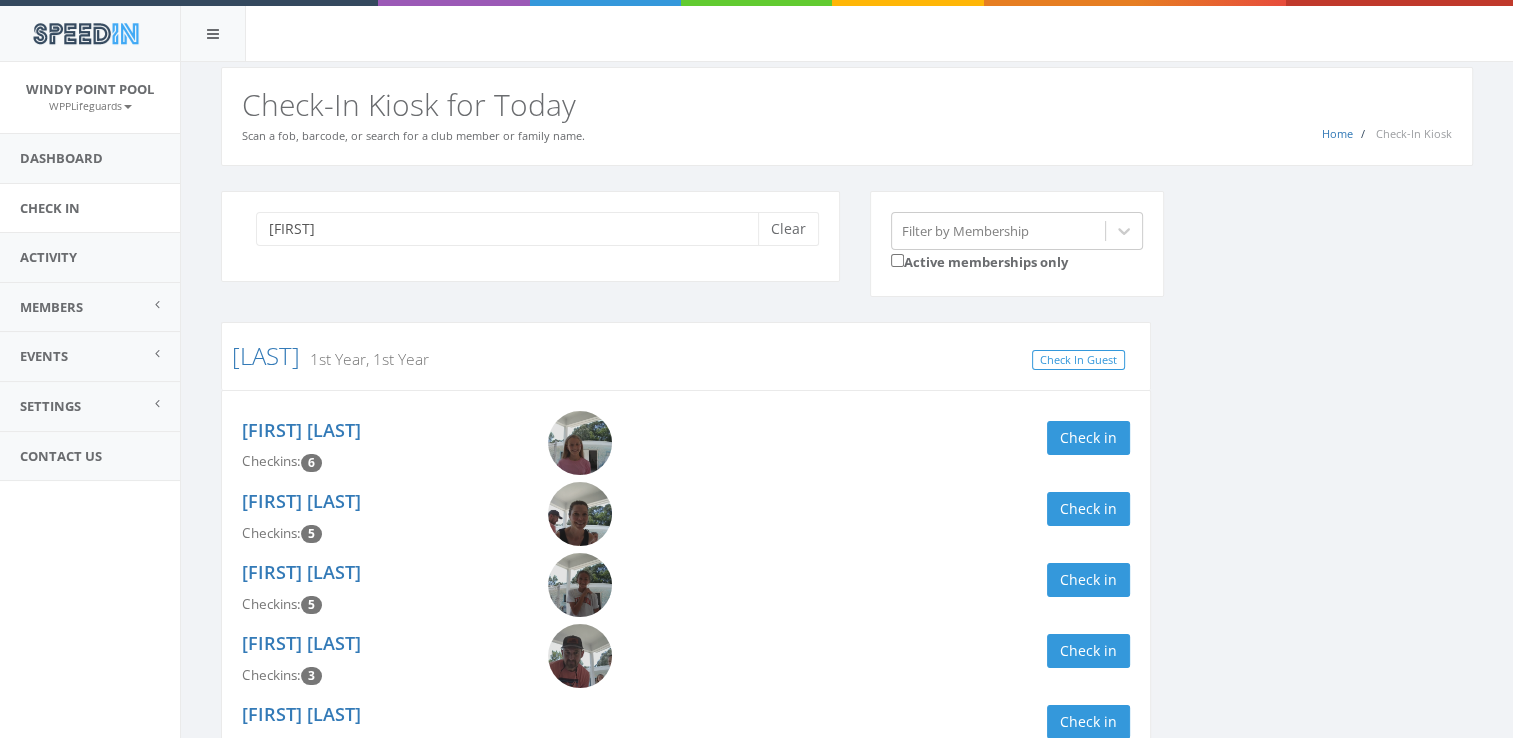 click on "christophel Clear Filter by Membership  Active memberships only Christophel 1st Year, 1st Year Check In Guest Sara Kate Christophel Checkins:  6 Check in Becca Christophel Checkins:  5 Check in Molly Christophel Checkins:  5 Check in Jared Christophel Checkins:  3 Check in Ava Christophel Checkins:  2 Check in Samuel Christophel Checkins:  1 Check in" at bounding box center [847, 537] 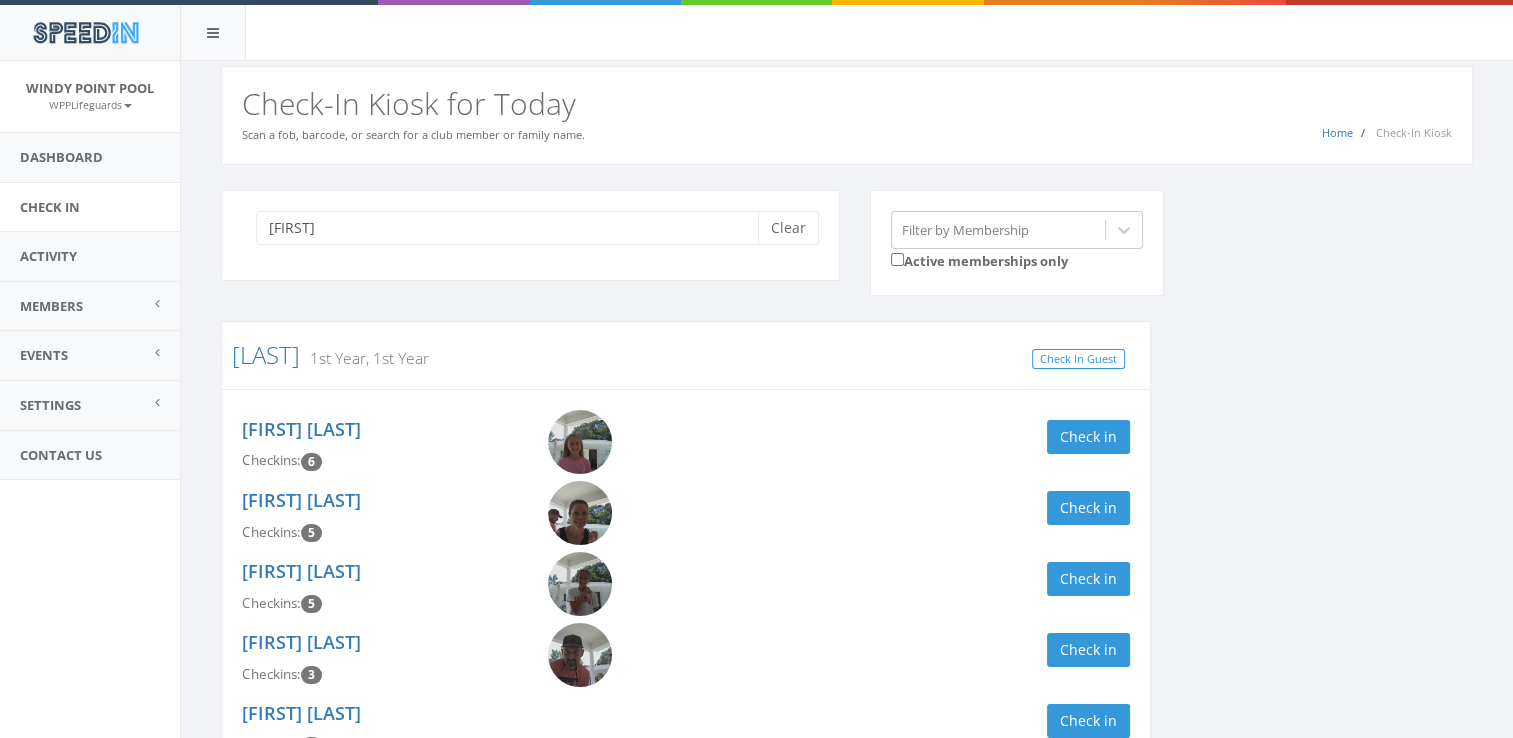 scroll, scrollTop: 0, scrollLeft: 0, axis: both 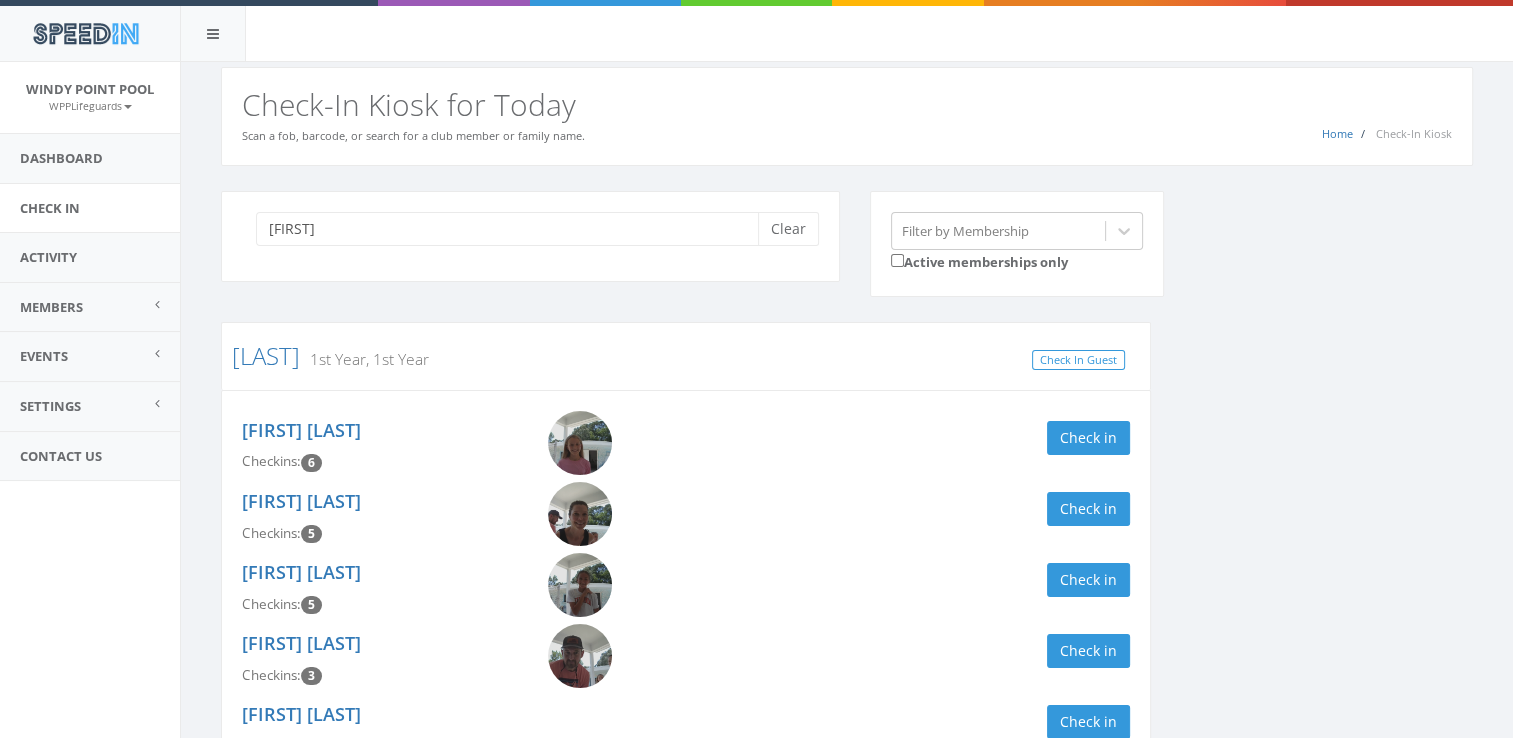 click on "christophel Clear" at bounding box center [530, 236] 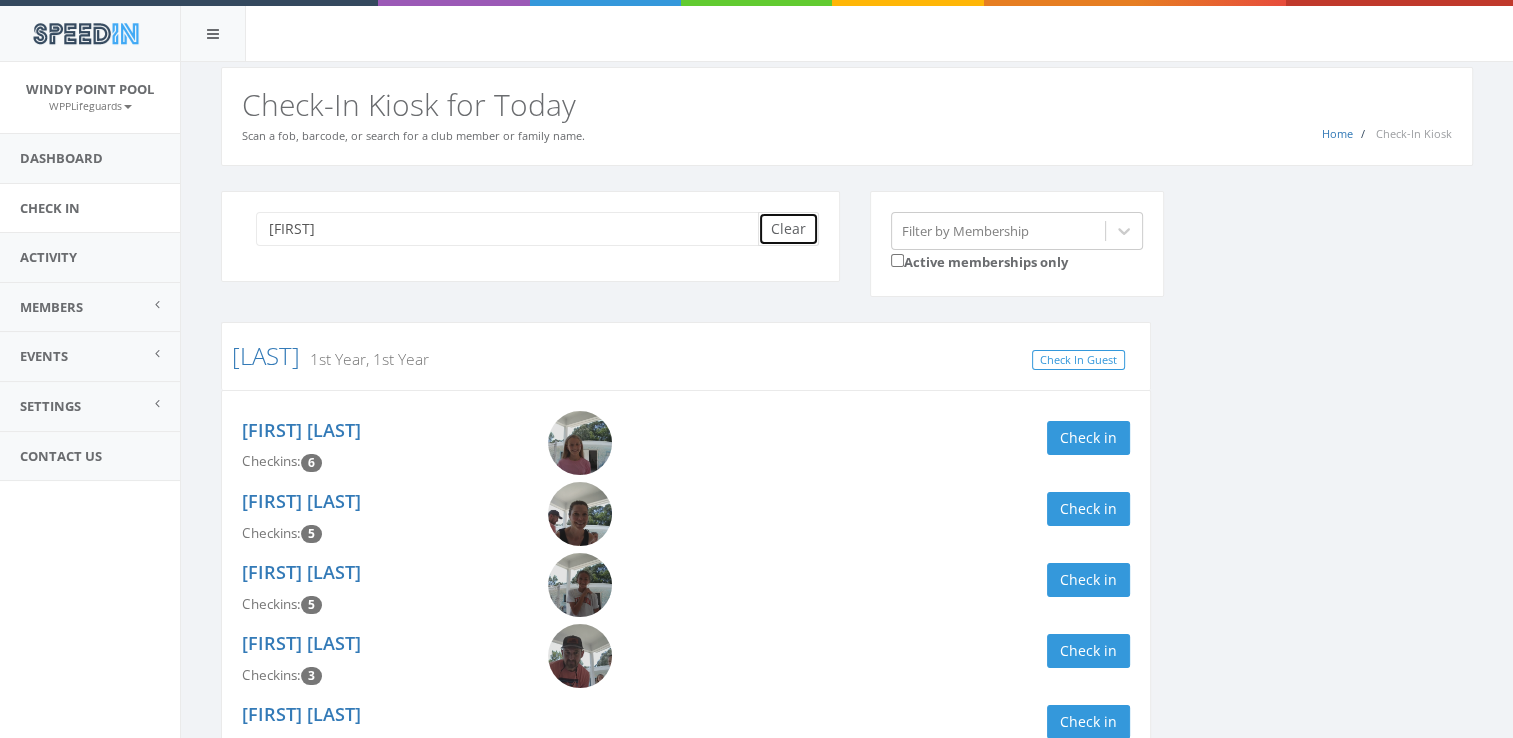 click on "Clear" at bounding box center [788, 229] 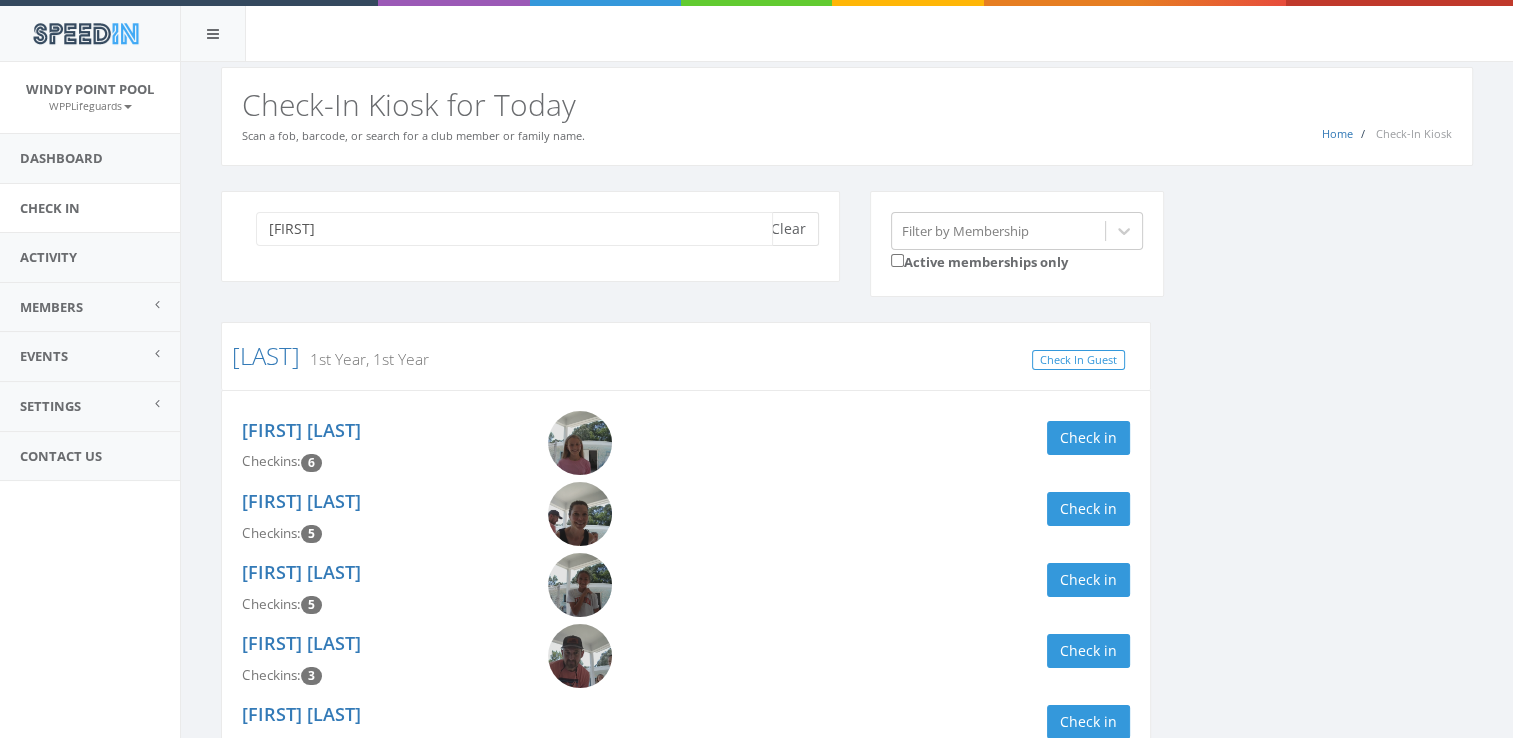 type 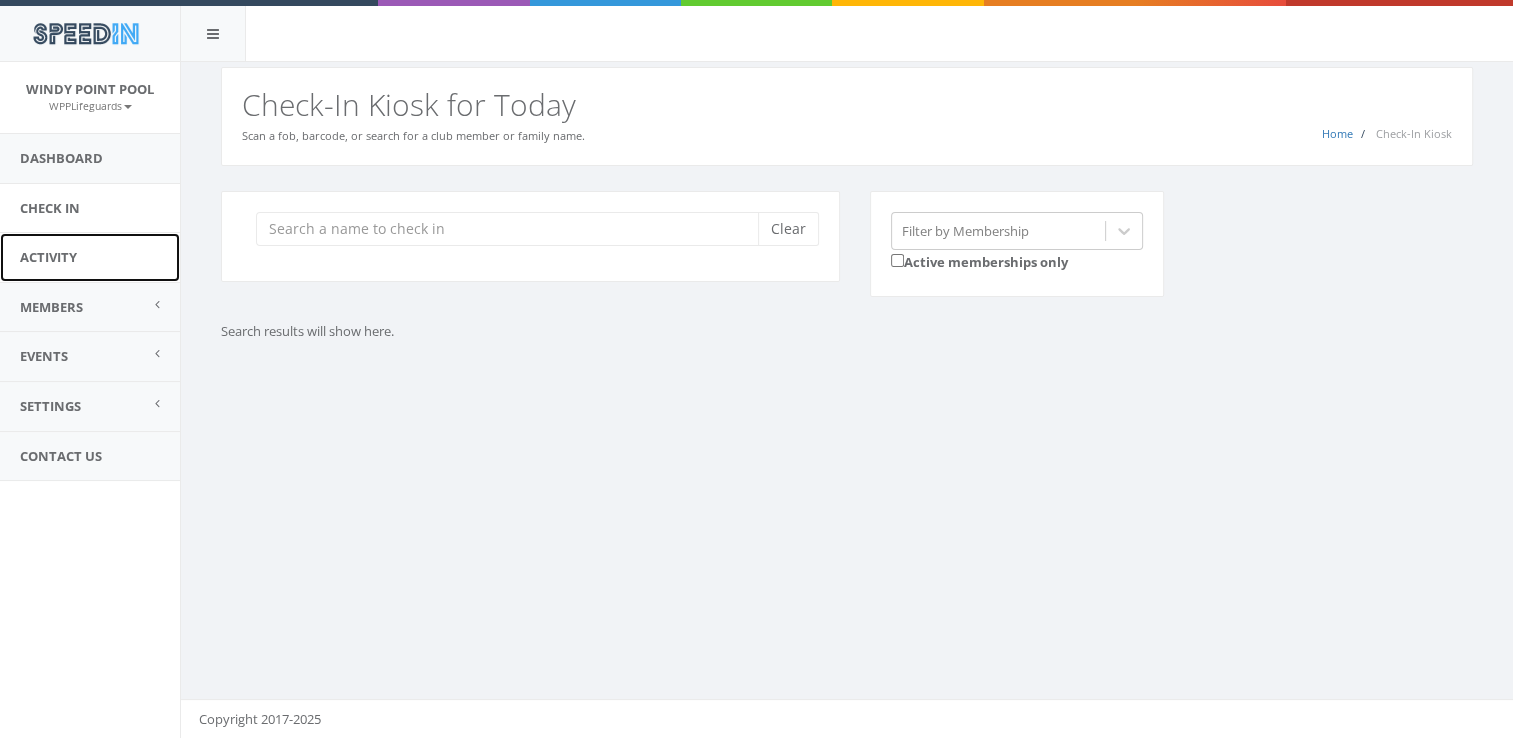click on "Activity" at bounding box center (90, 257) 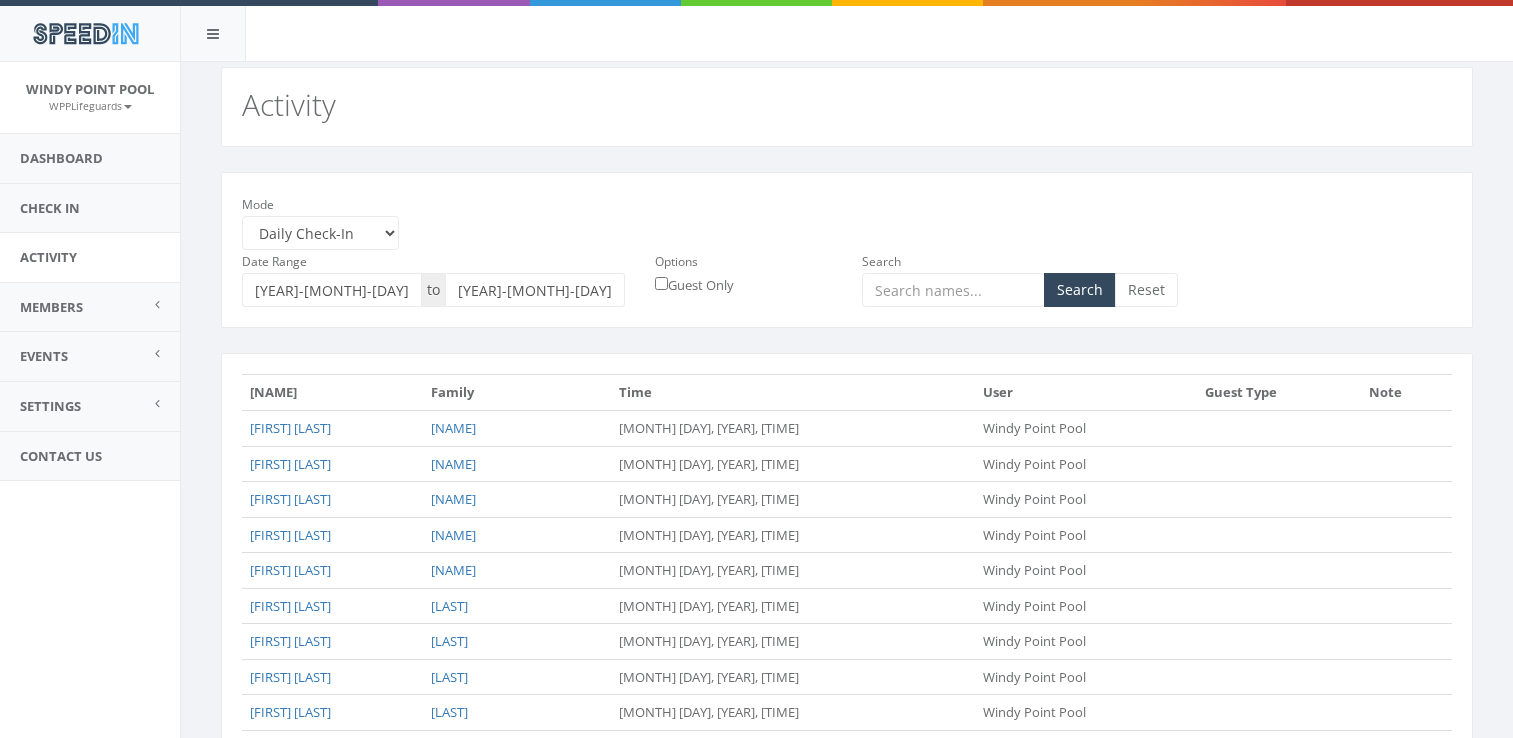 scroll, scrollTop: 0, scrollLeft: 0, axis: both 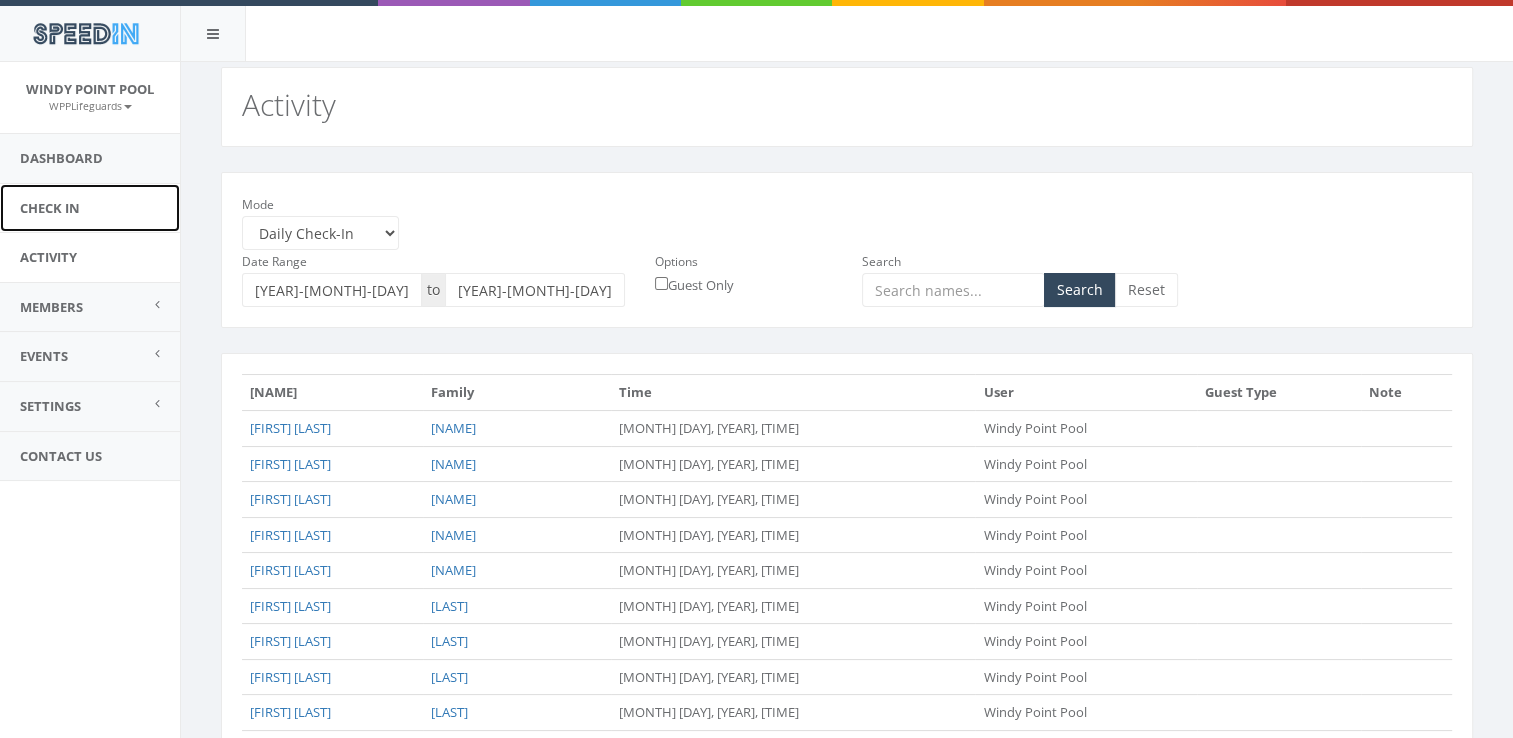click on "Check In" at bounding box center (90, 208) 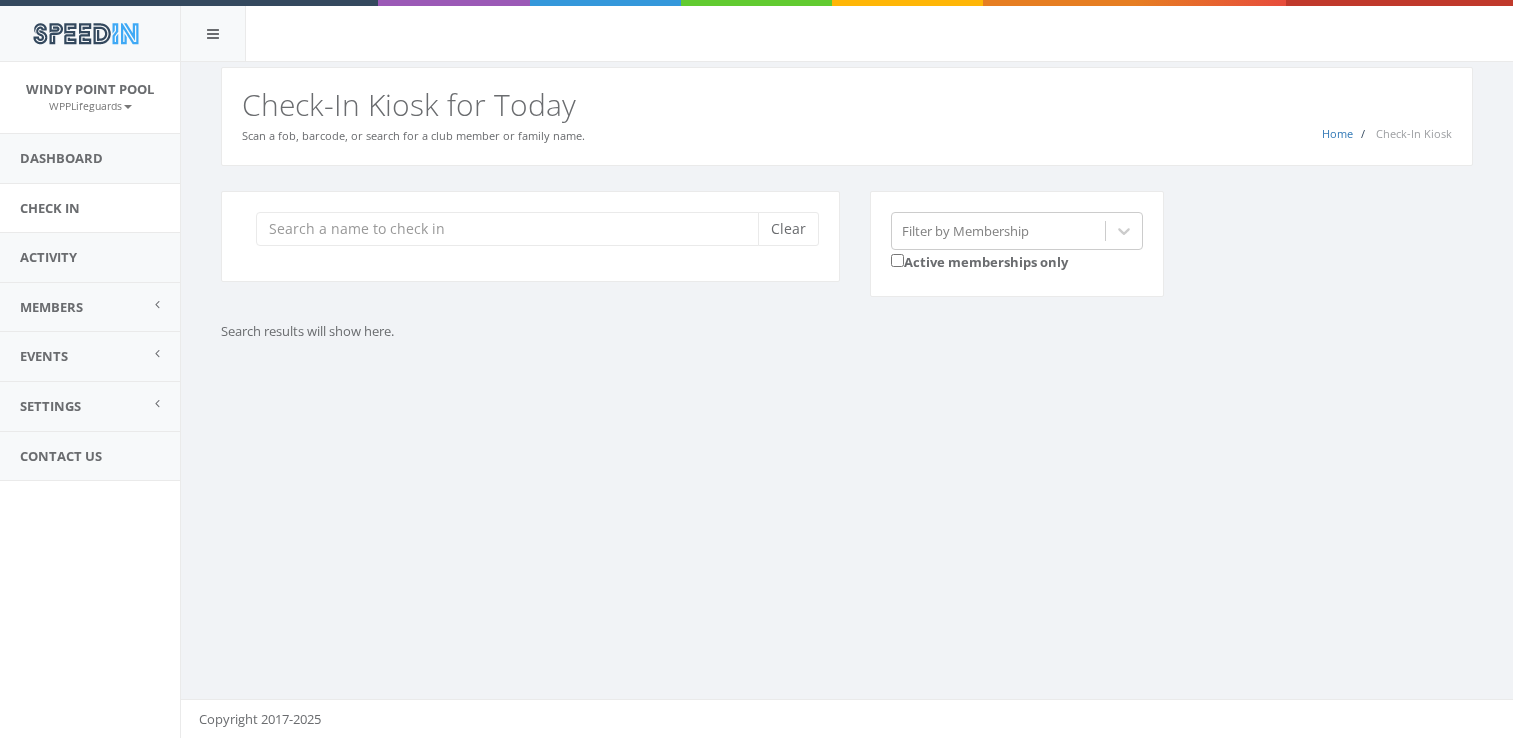 scroll, scrollTop: 0, scrollLeft: 0, axis: both 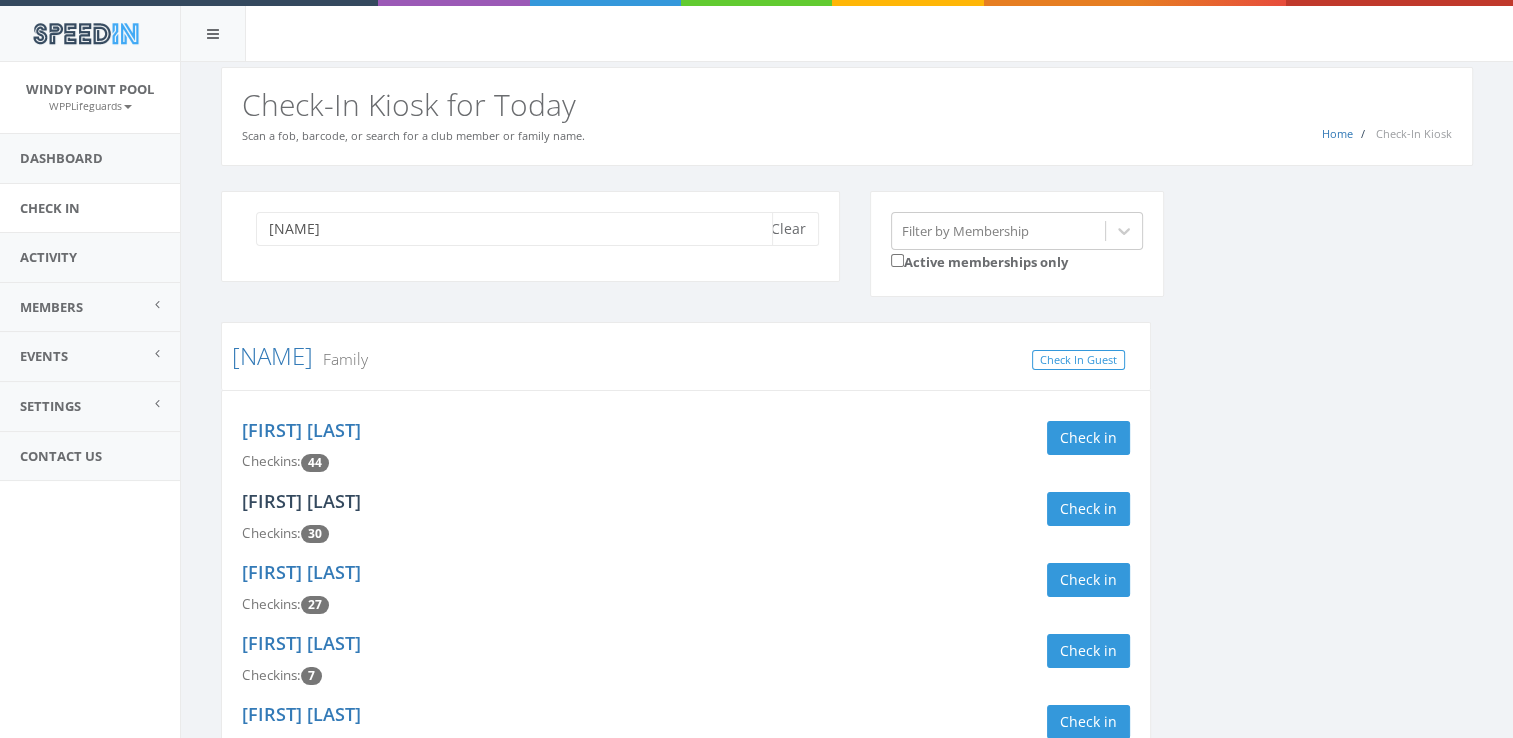type on "[NAME]" 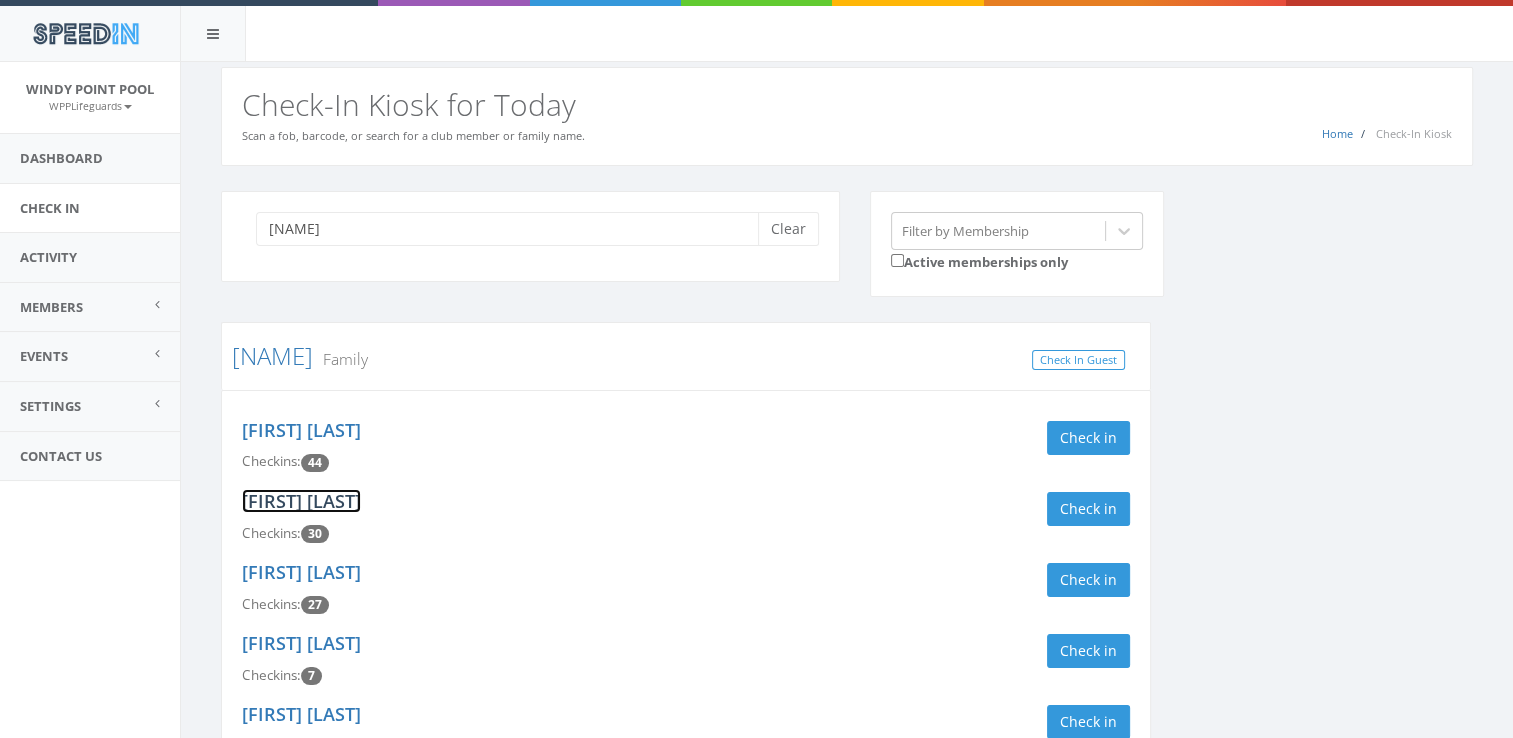 click on "[FIRST] [LAST]" at bounding box center [301, 501] 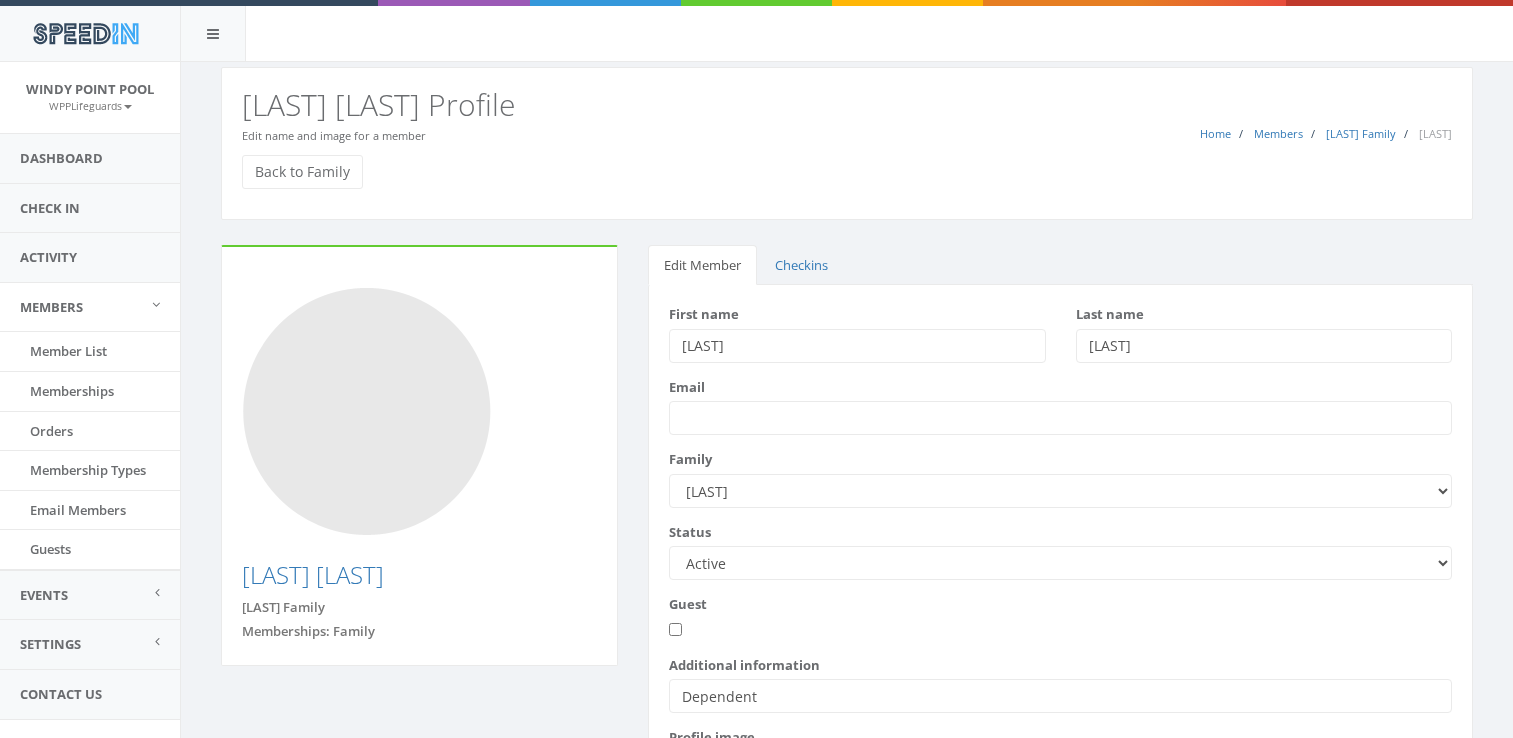 scroll, scrollTop: 0, scrollLeft: 0, axis: both 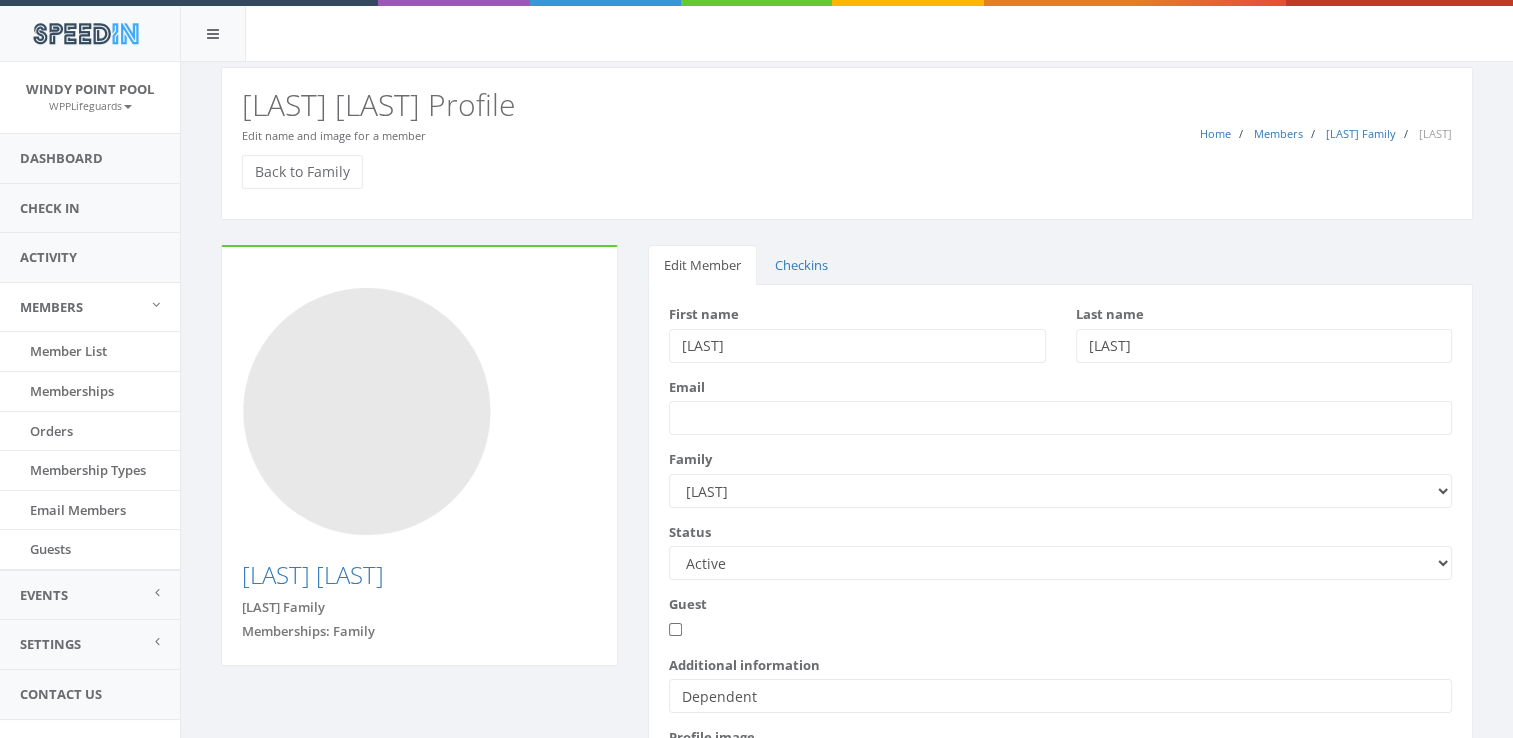 click on "[LAST] [LAST]
[LAST] Family
Memberships: Family
Edit Member
Checkins
First name" at bounding box center [847, 573] 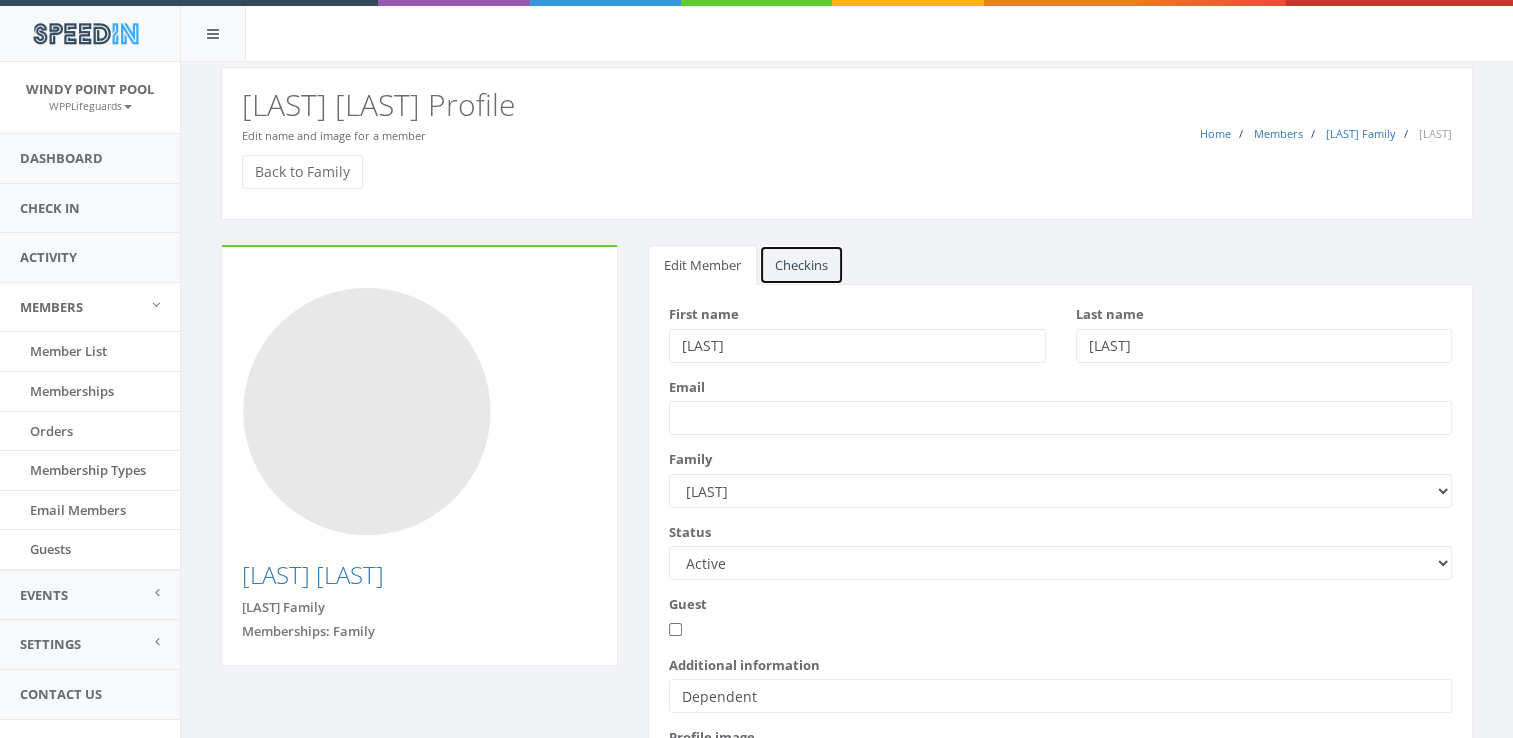 click on "Checkins" at bounding box center (801, 265) 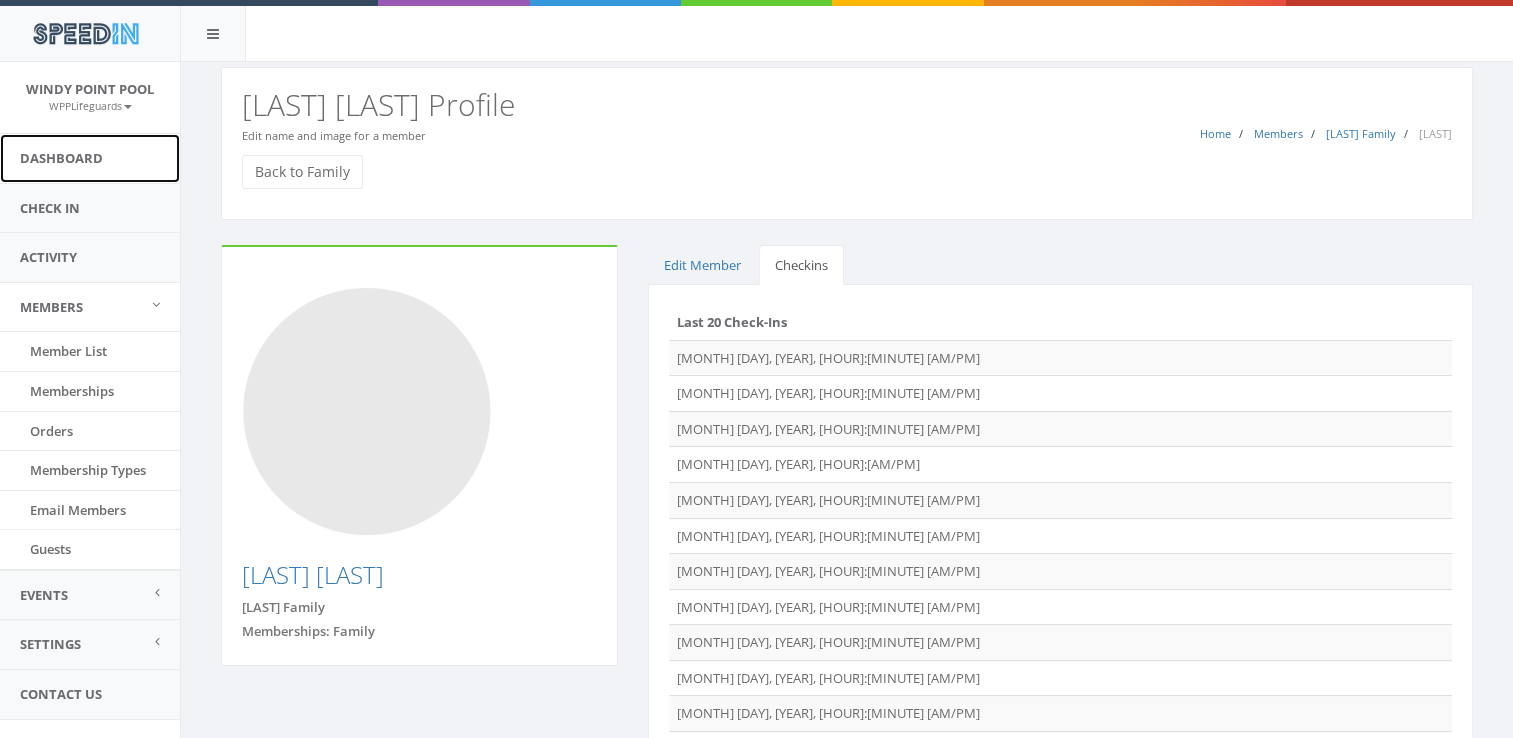 click on "Dashboard" at bounding box center [90, 158] 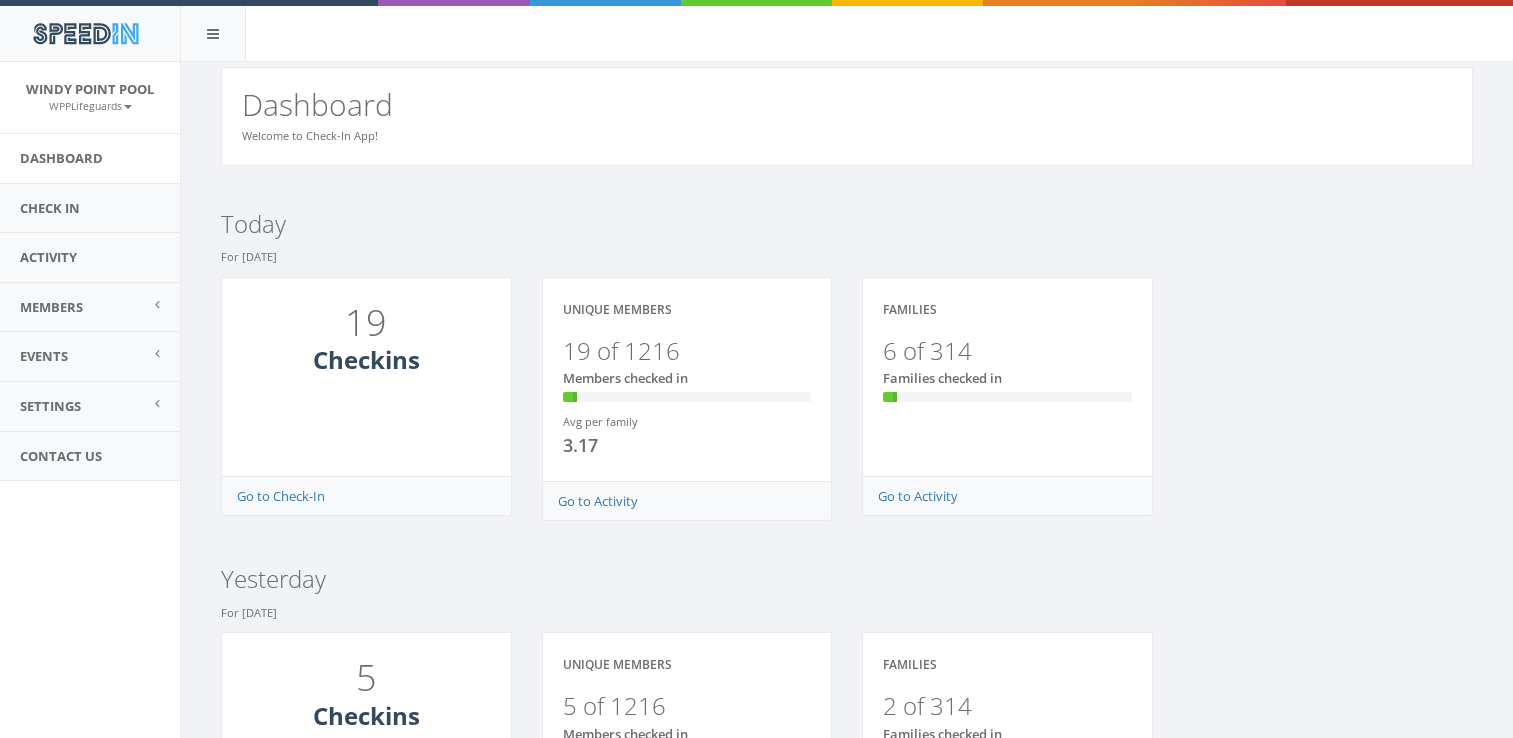 scroll, scrollTop: 0, scrollLeft: 0, axis: both 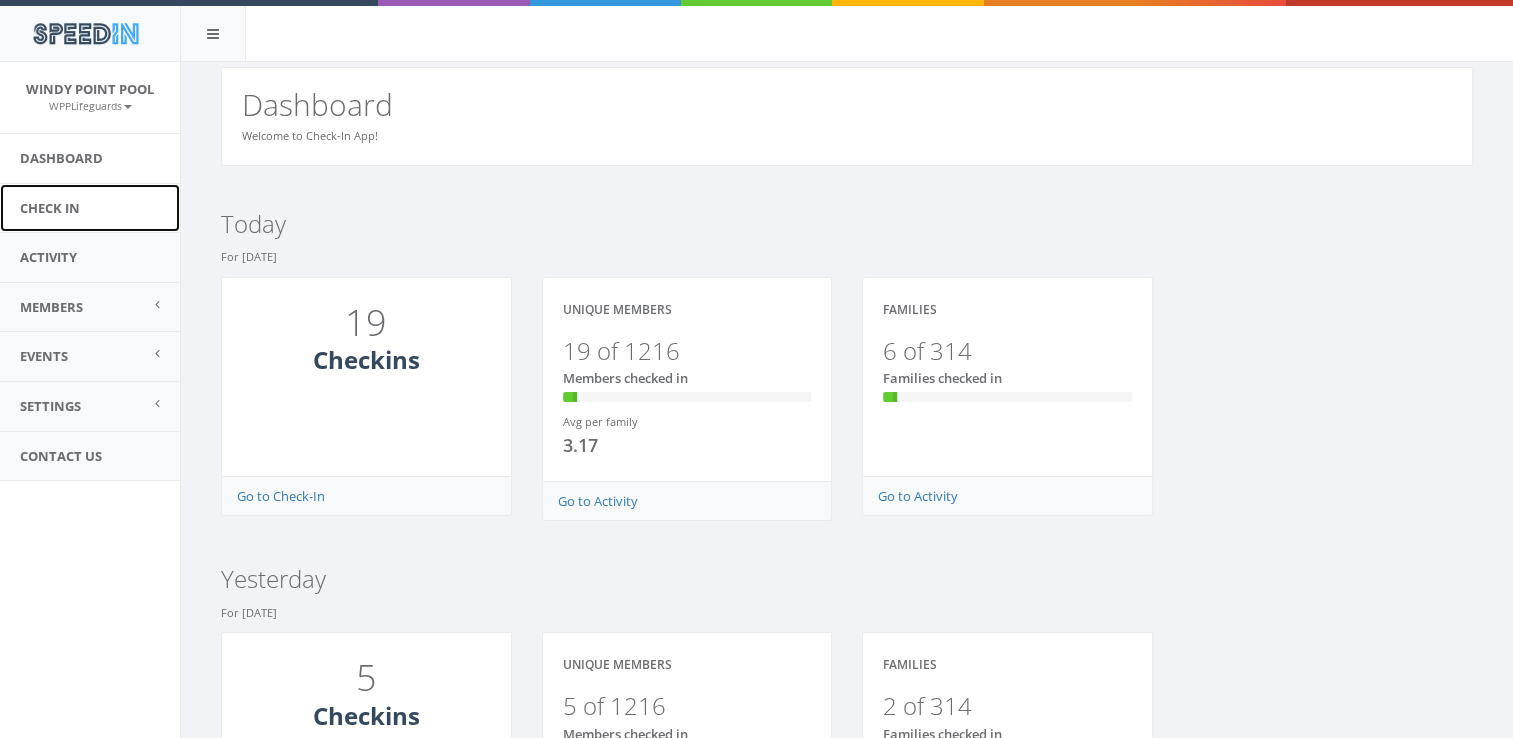 click on "Check In" at bounding box center (90, 208) 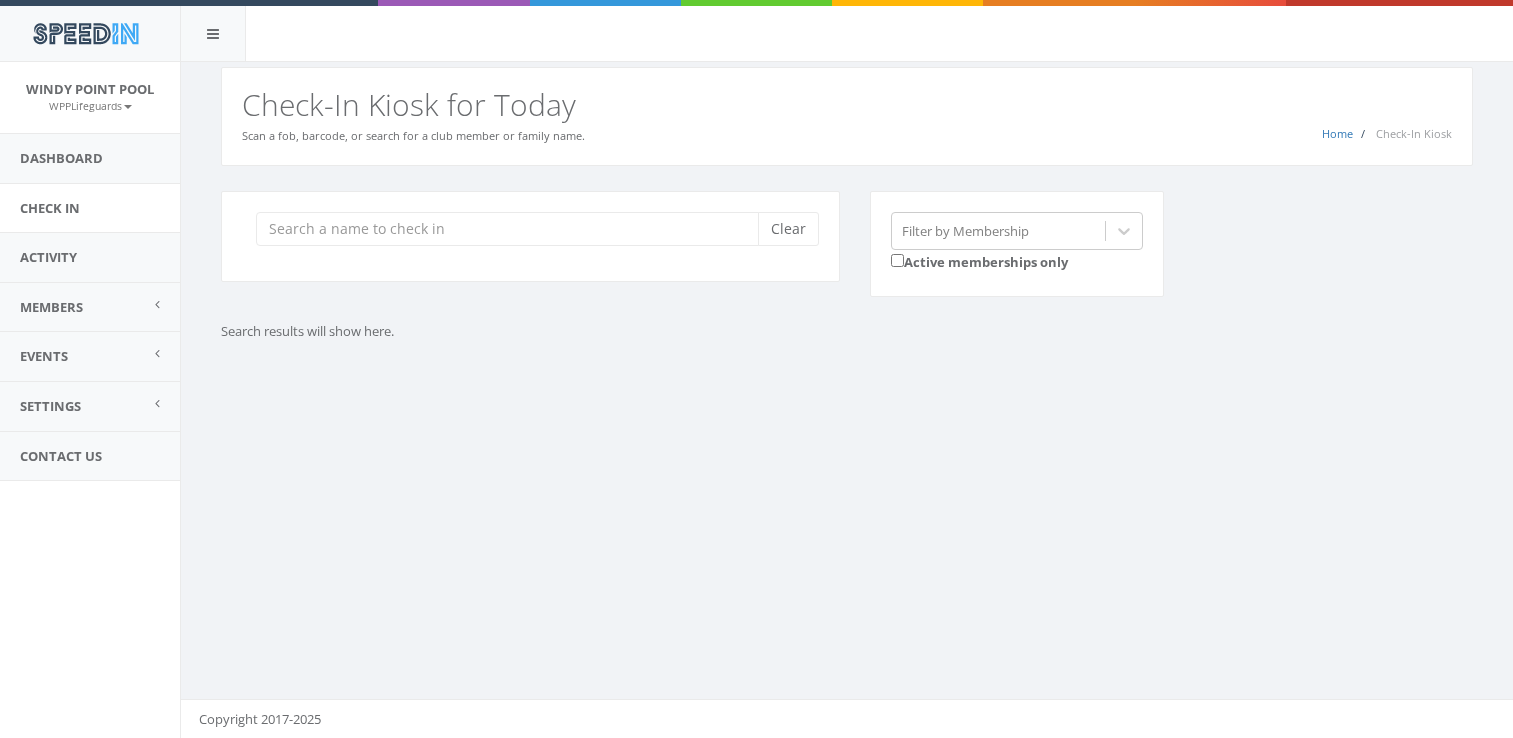 scroll, scrollTop: 0, scrollLeft: 0, axis: both 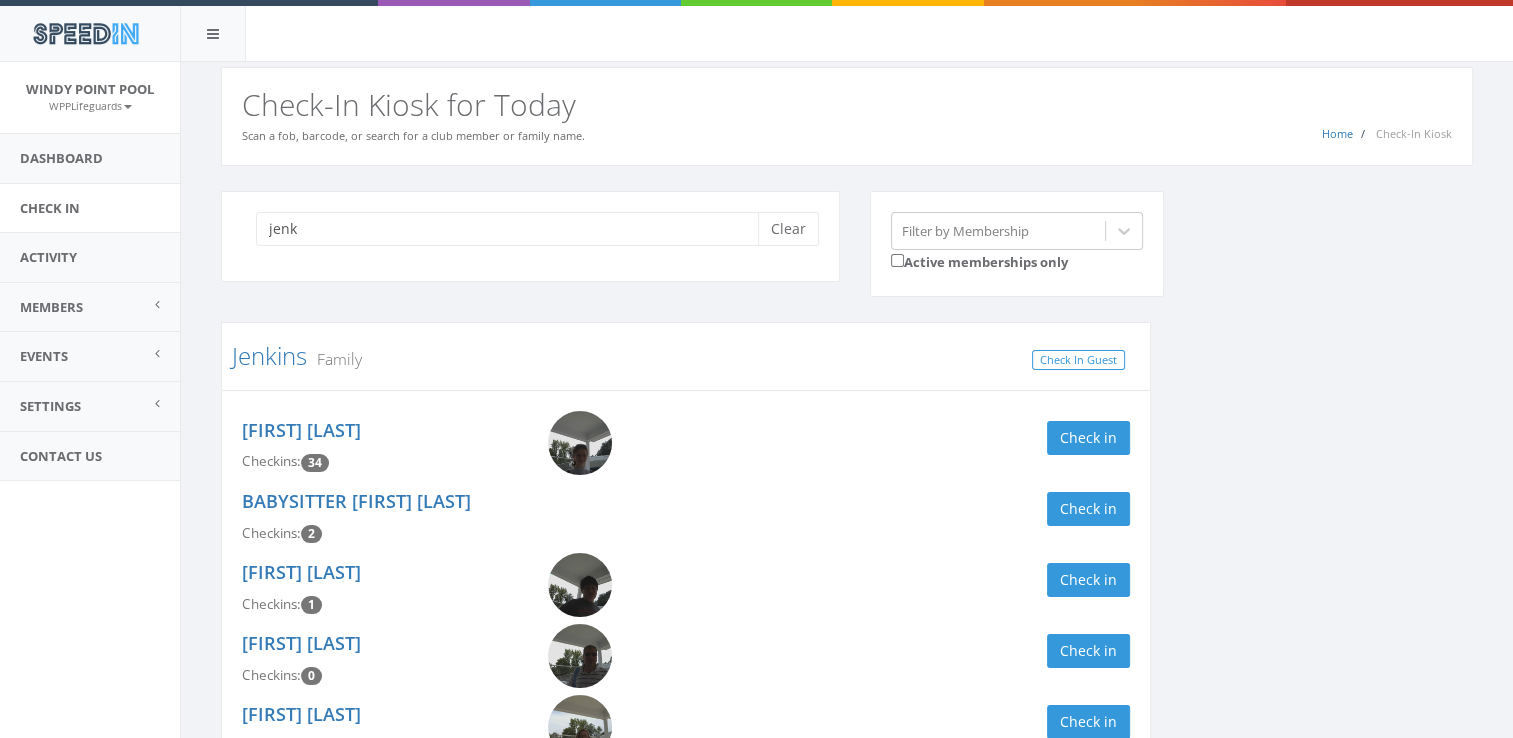type on "jenk" 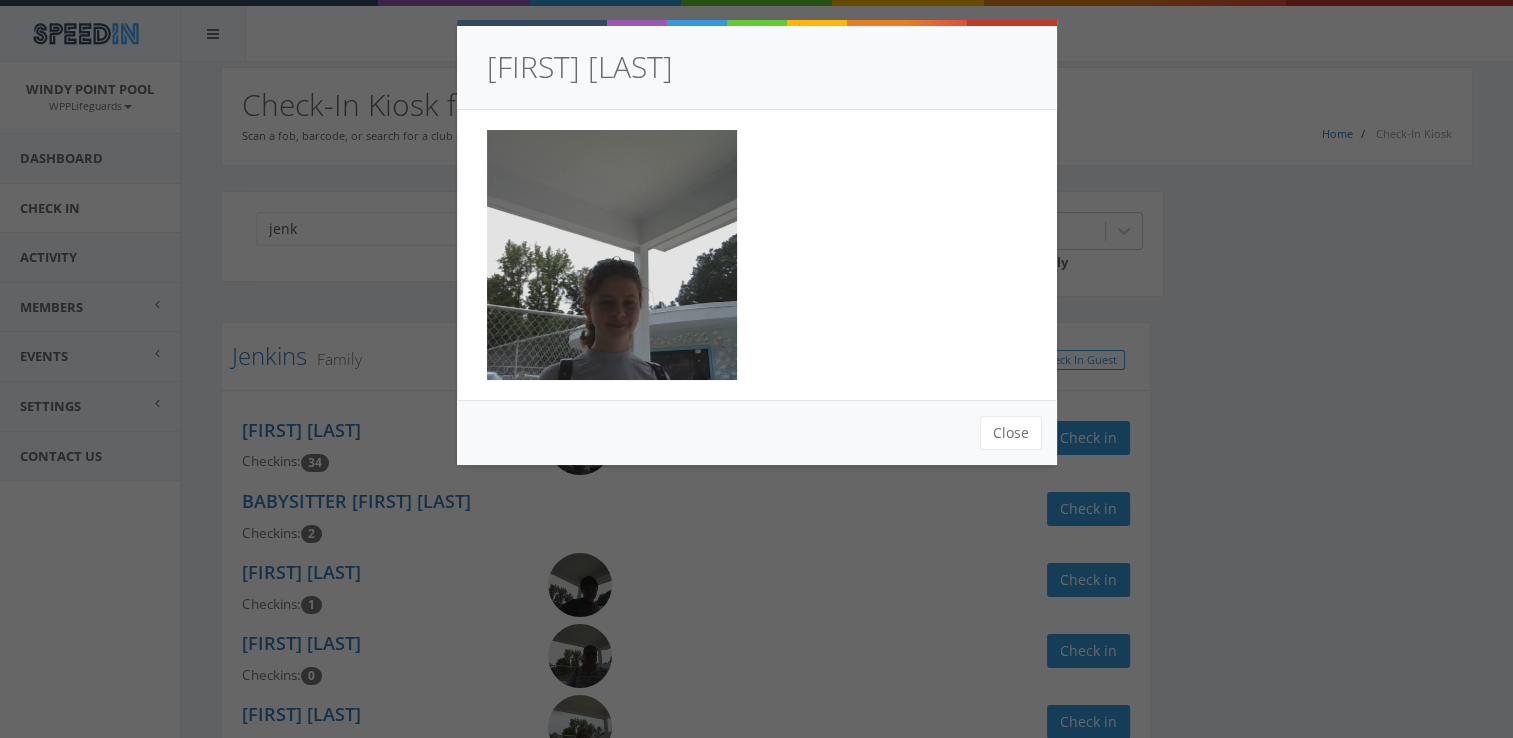 click on "[FIRST] [LAST]   Close" at bounding box center (756, 369) 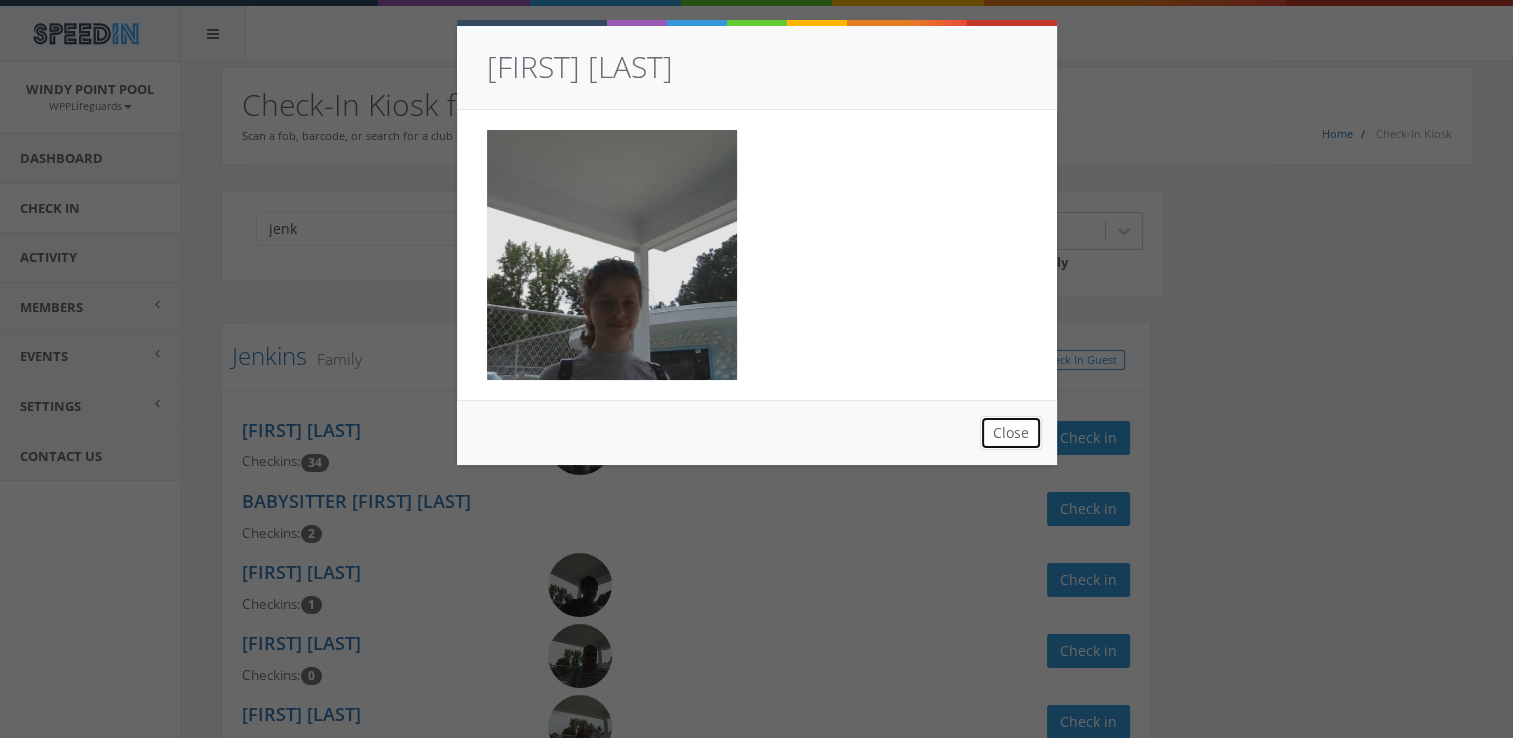 click on "Close" at bounding box center [1011, 433] 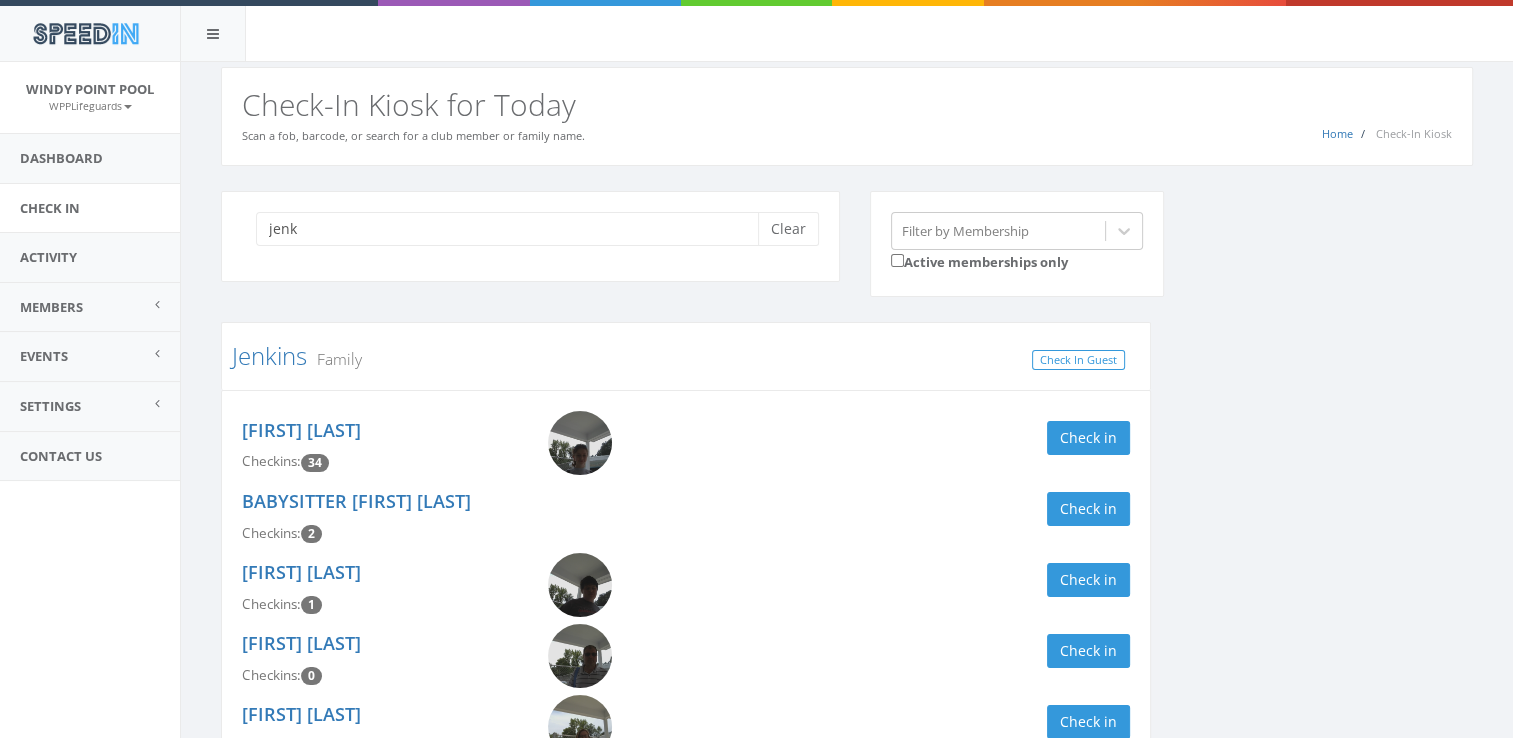 click on "Check in Guest [FIRST] [LAST] Checkins: 34 Check in BABYSITTER [FIRST] [LAST] Checkins: 2 Check in [FIRST] [LAST] Checkins: 1 Check in [FIRST] [LAST] Checkins: 0 Check in [FIRST] [LAST] Checkins: 0 Check in [FIRST] Family Check In Guest [FIRST] [LAST] Checkins: 56 Check in [FIRST] [LAST] Checkins: 48 Check in [FIRST] [LAST] Checkins: 47 Check in [FIRST] [LAST] Checkins: 42 Check in" at bounding box center (847, 711) 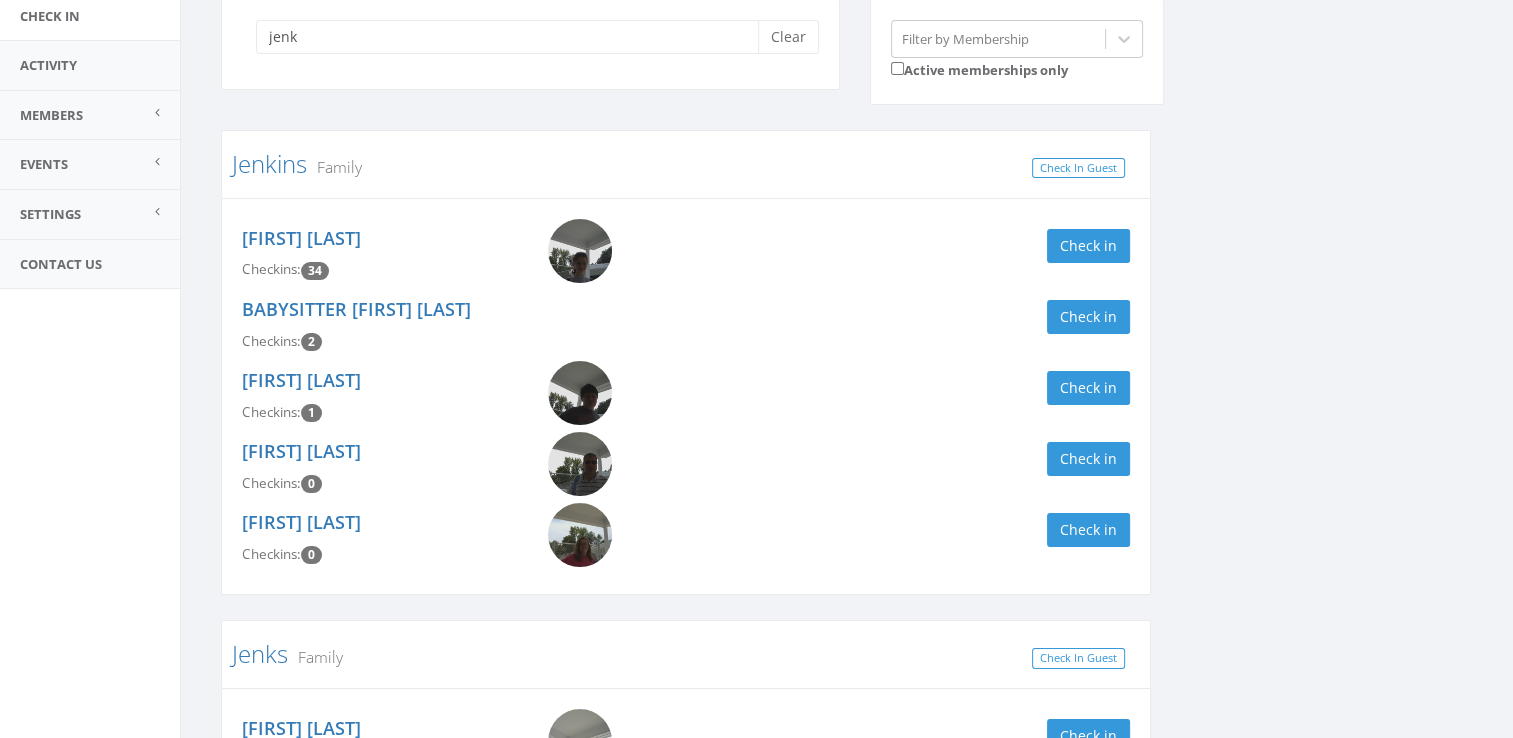 scroll, scrollTop: 200, scrollLeft: 0, axis: vertical 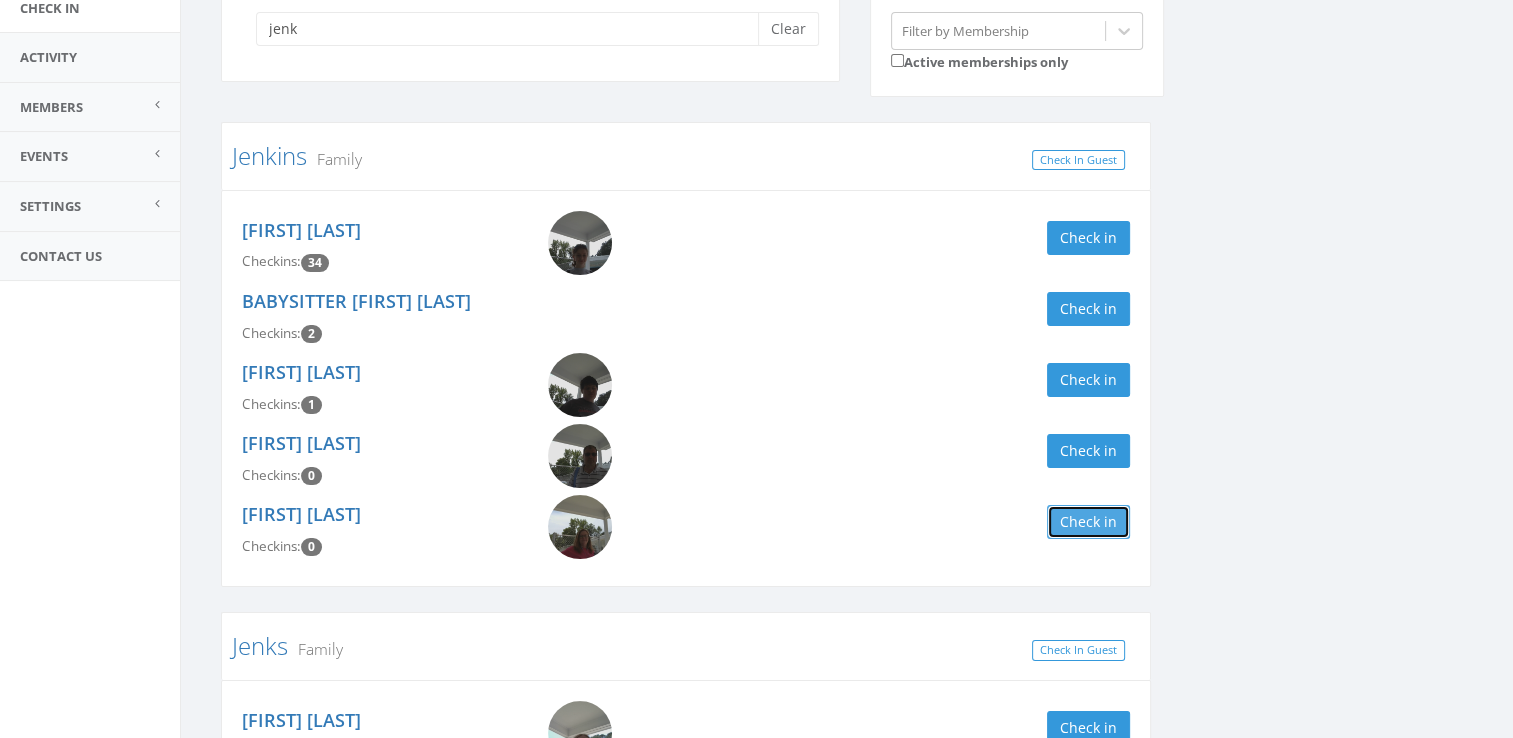 click on "Check in" at bounding box center [1088, 522] 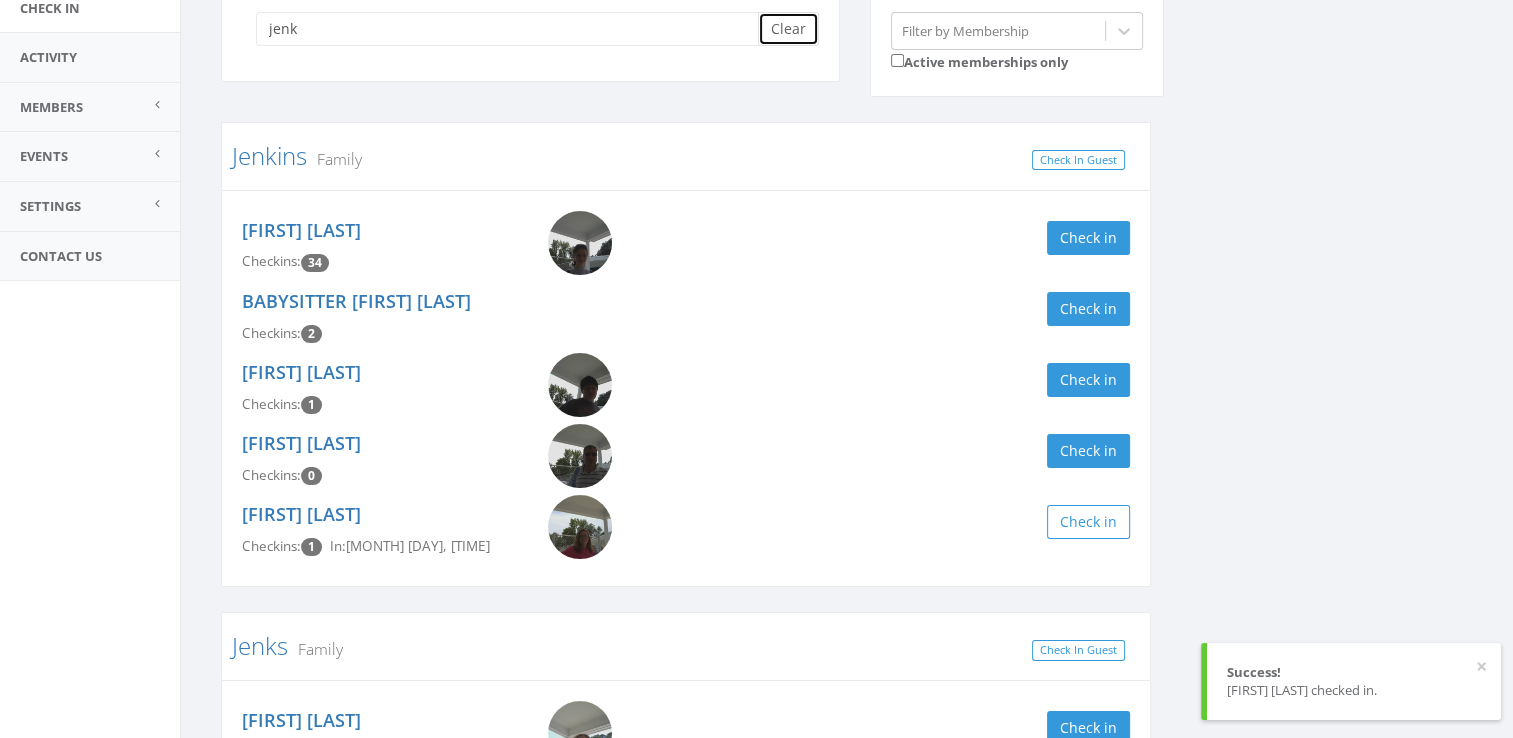 click on "Clear" at bounding box center [788, 29] 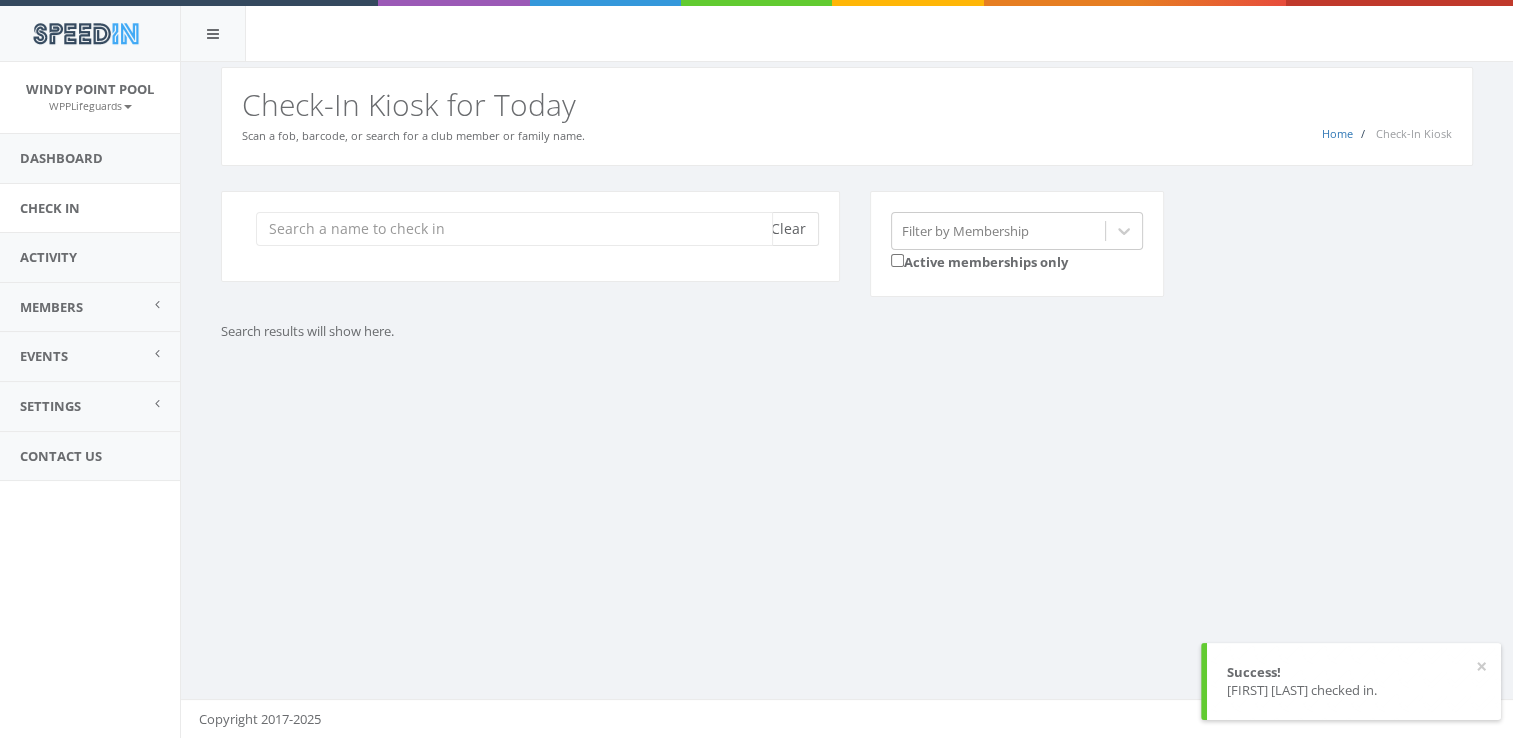 scroll, scrollTop: 0, scrollLeft: 0, axis: both 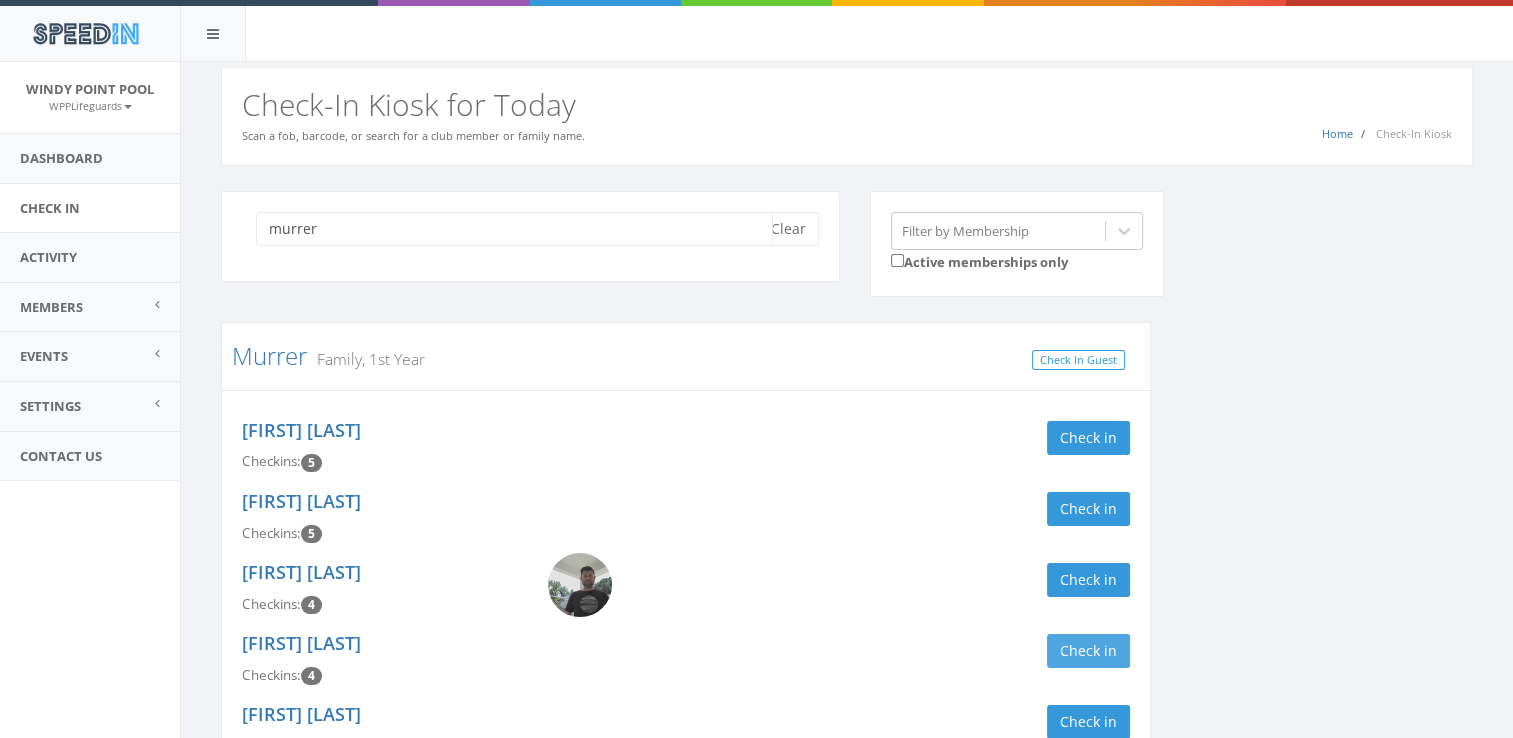 type on "murrer" 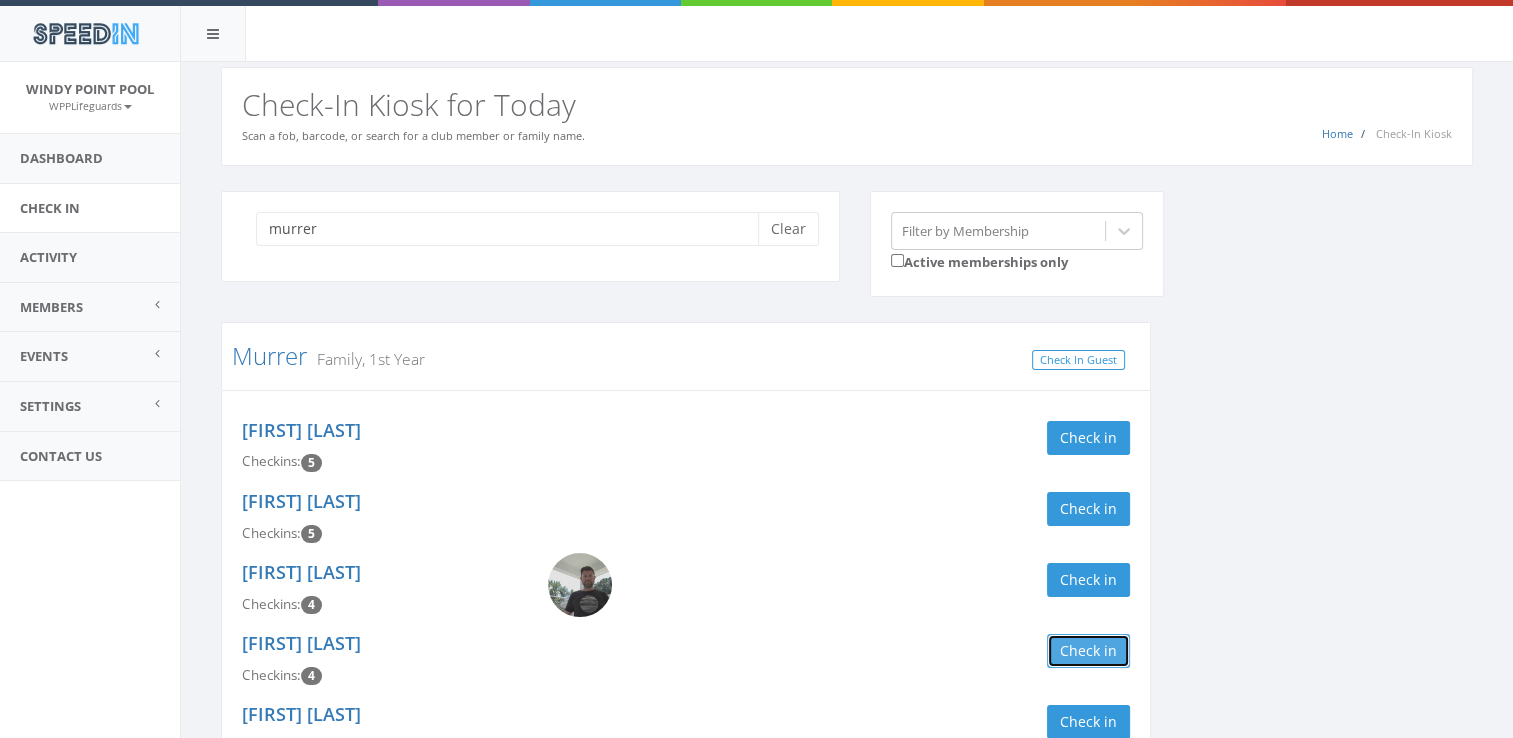 click on "Check in" at bounding box center [1088, 651] 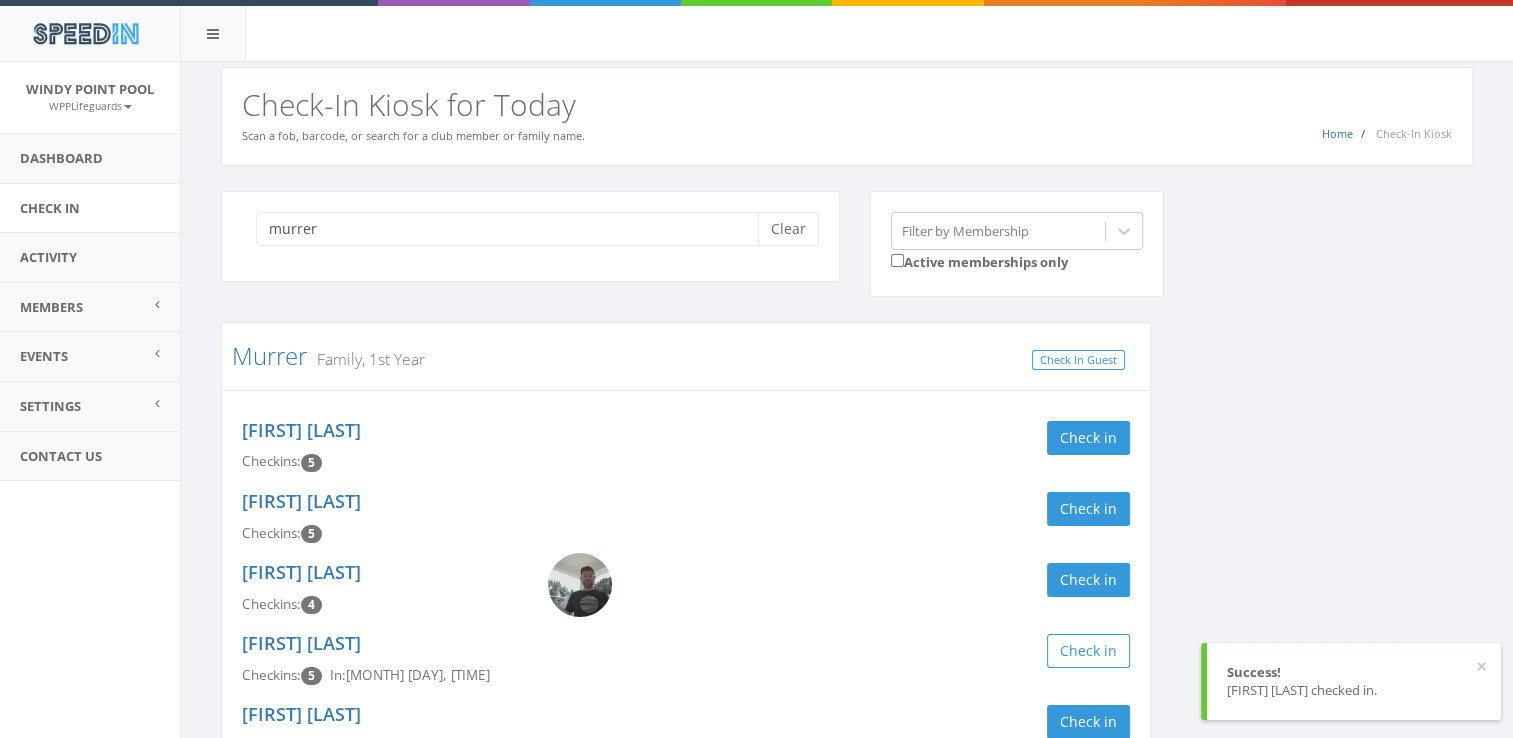 click on "[FIRST] [LAST] Checkins: 4 Check in" at bounding box center (686, 588) 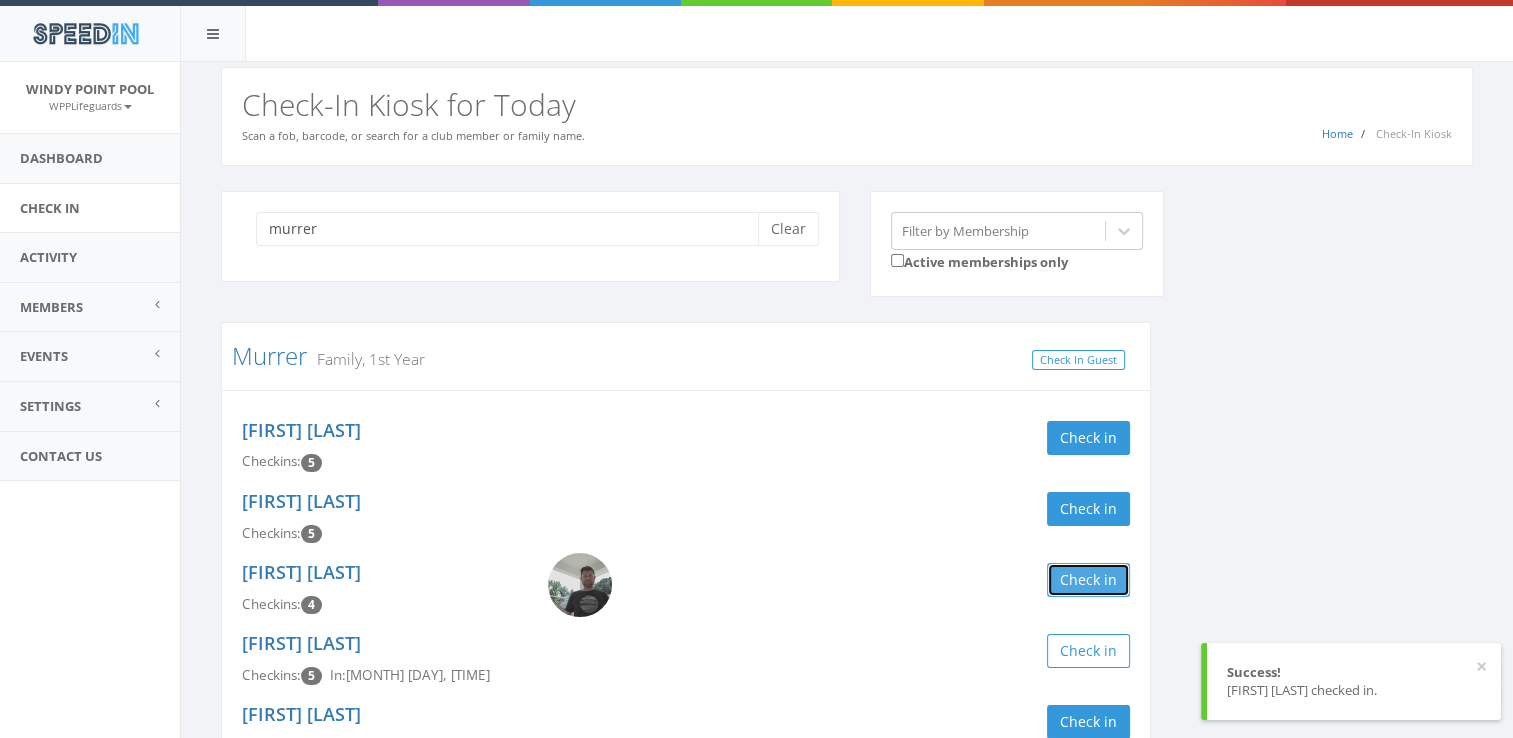 click on "Check in" at bounding box center (1088, 580) 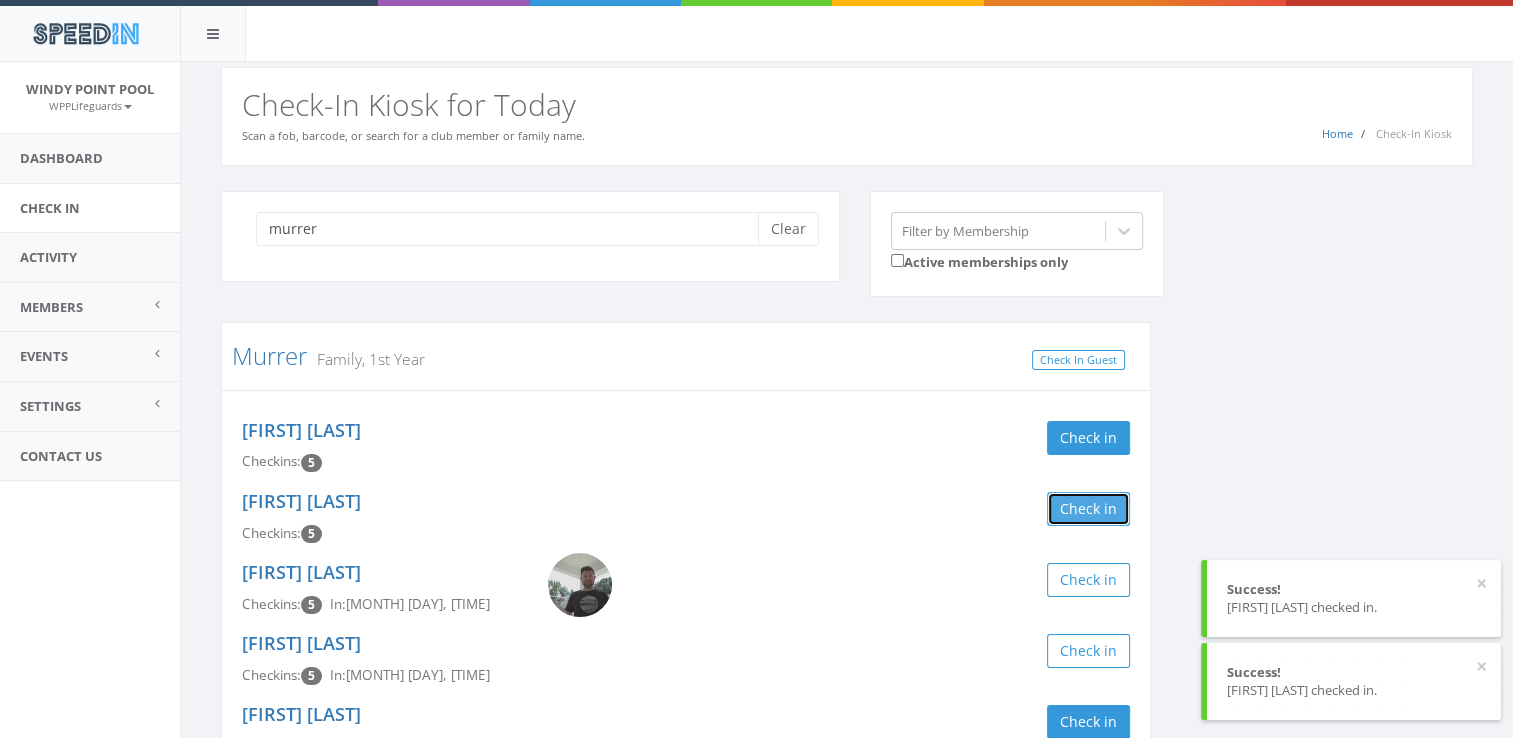 click on "Check in" at bounding box center [1088, 509] 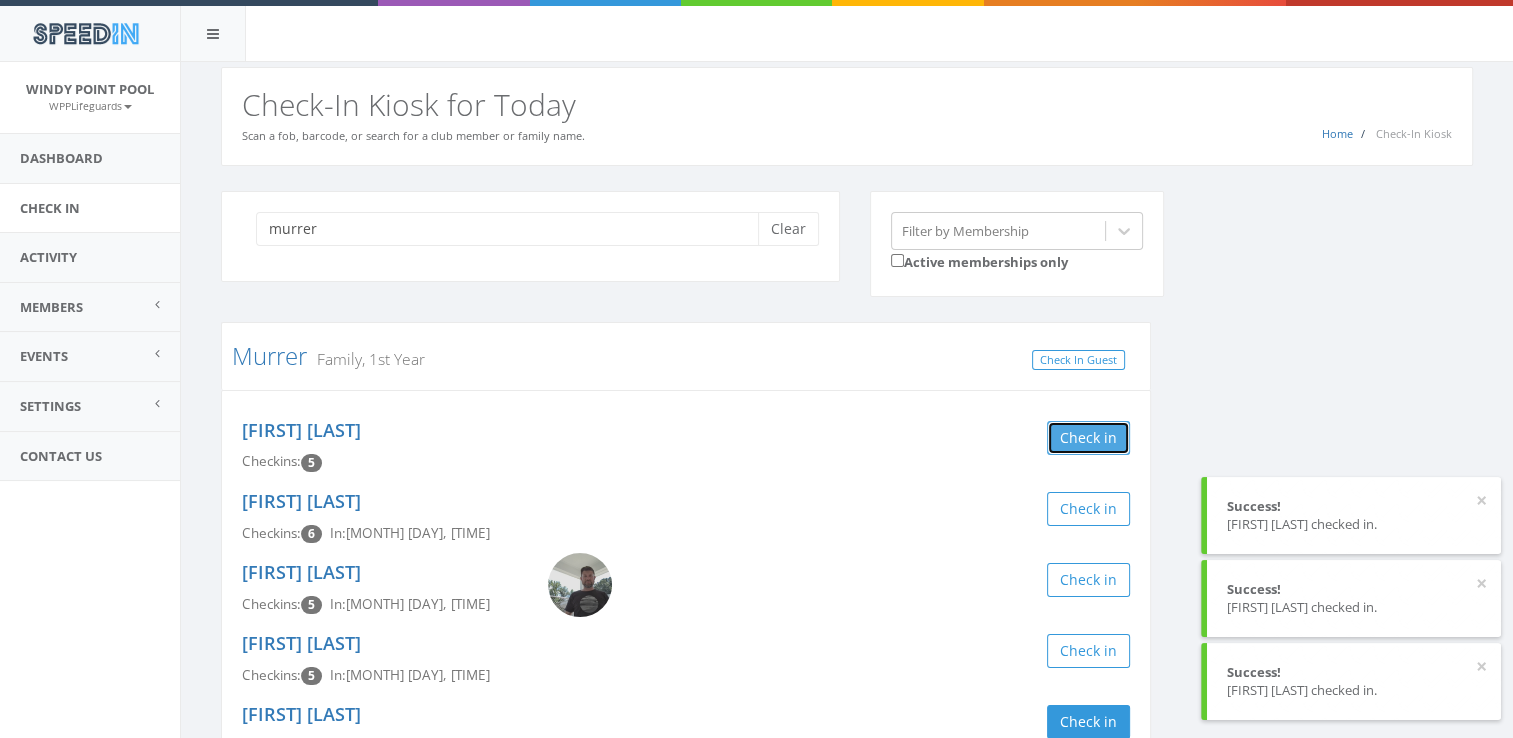 click on "Check in" at bounding box center [1088, 438] 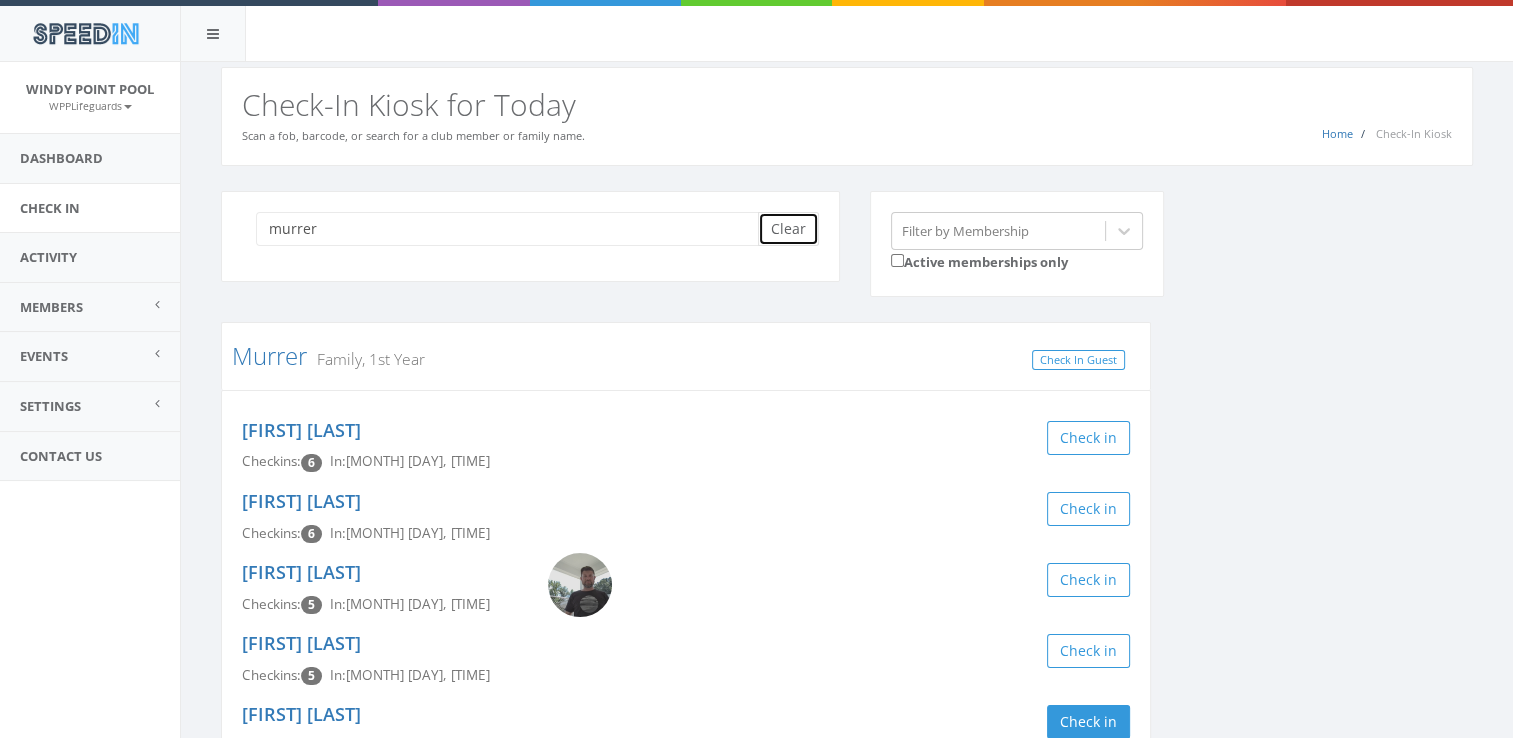 click on "Clear" at bounding box center [788, 229] 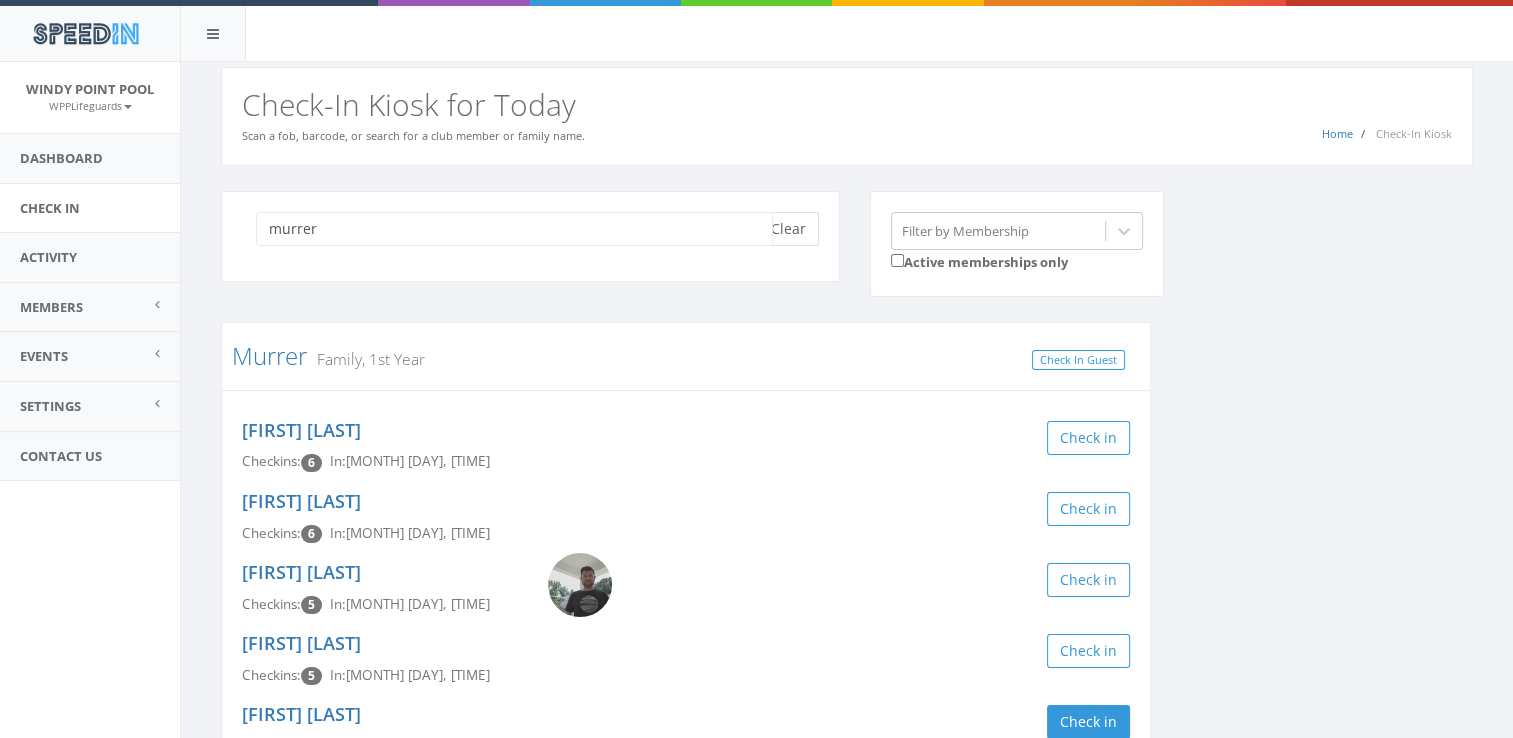 type 